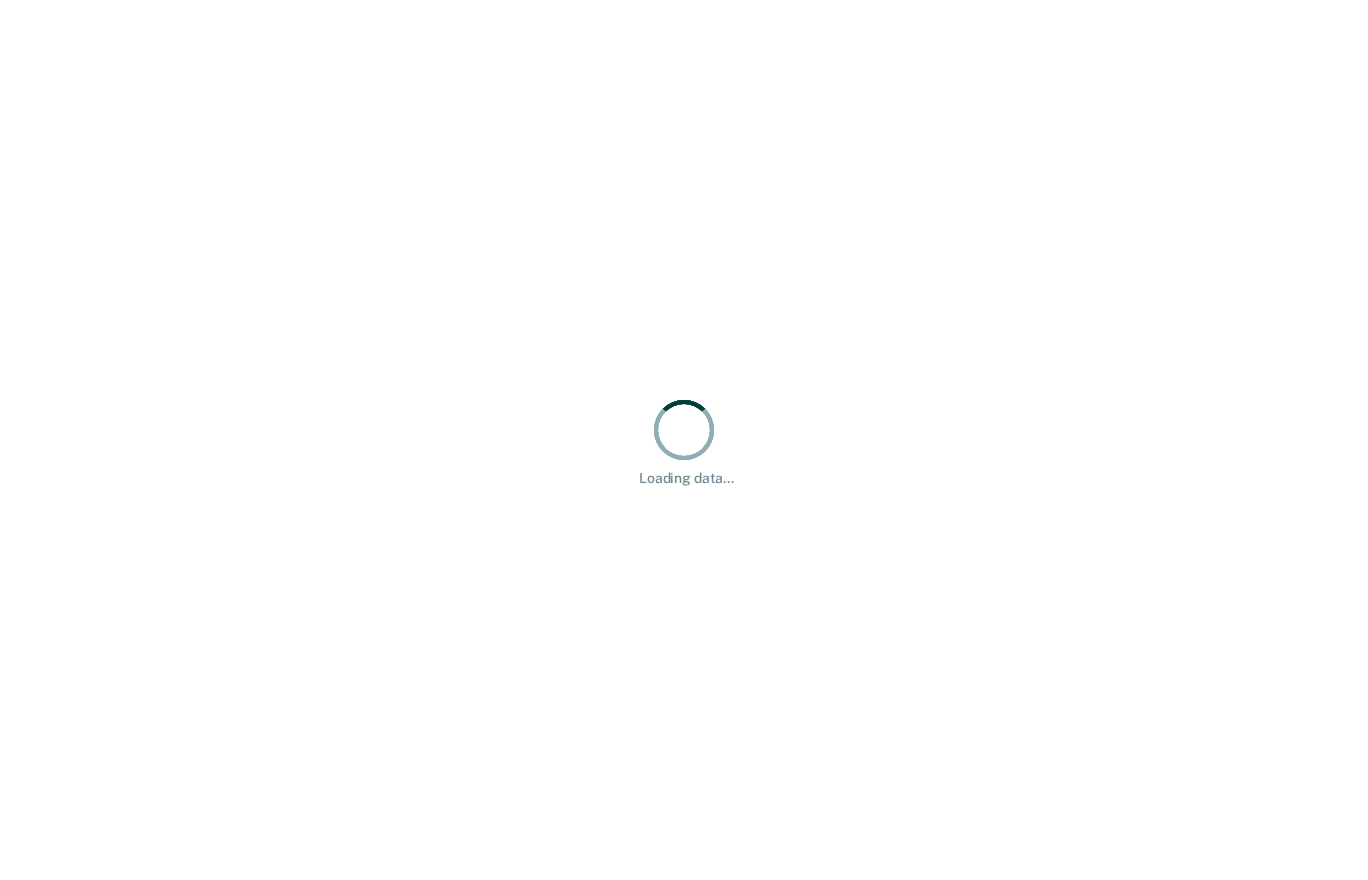 scroll, scrollTop: 0, scrollLeft: 0, axis: both 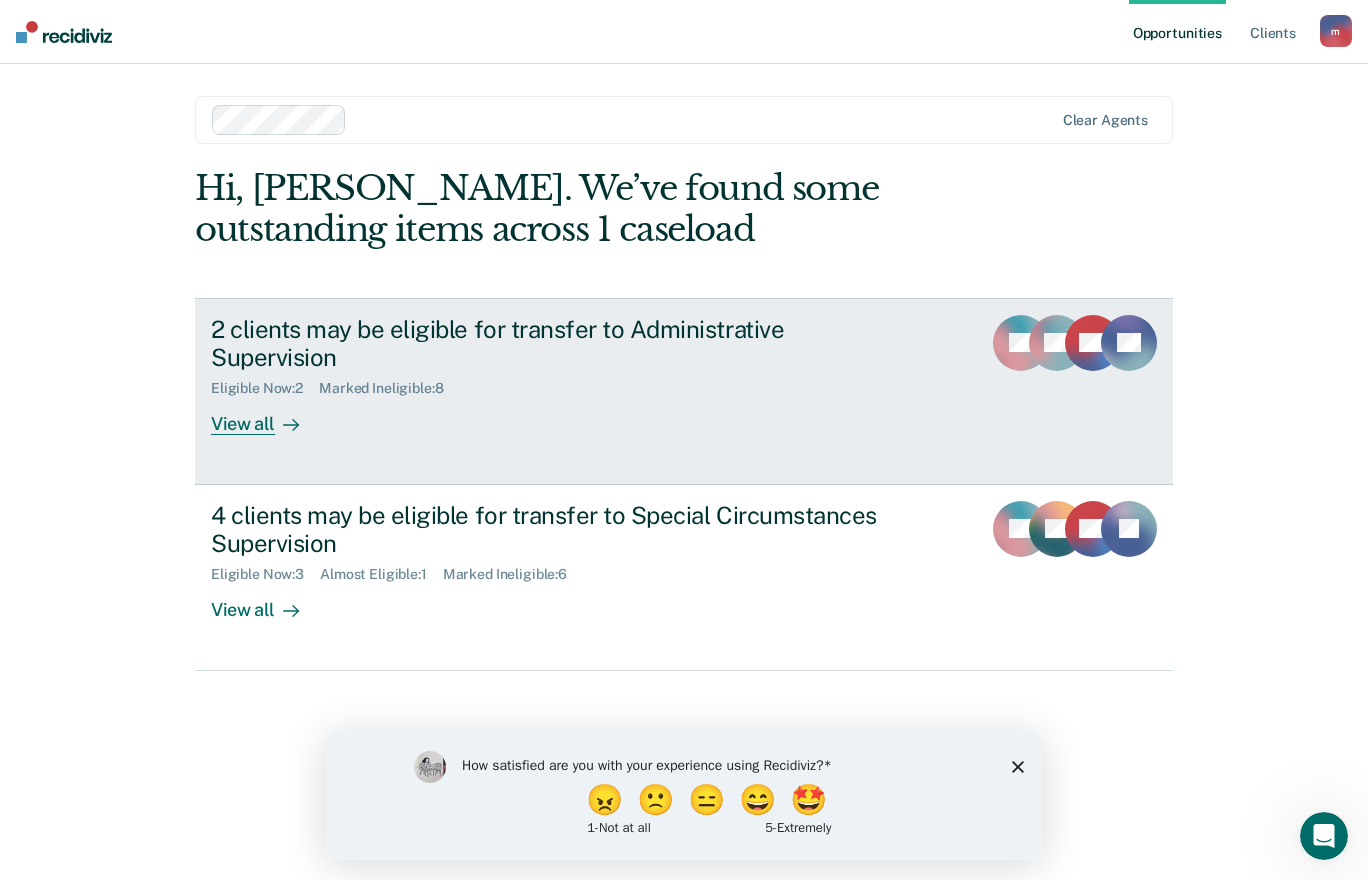 click on "Eligible Now :  2 Marked Ineligible :  8" at bounding box center [562, 384] 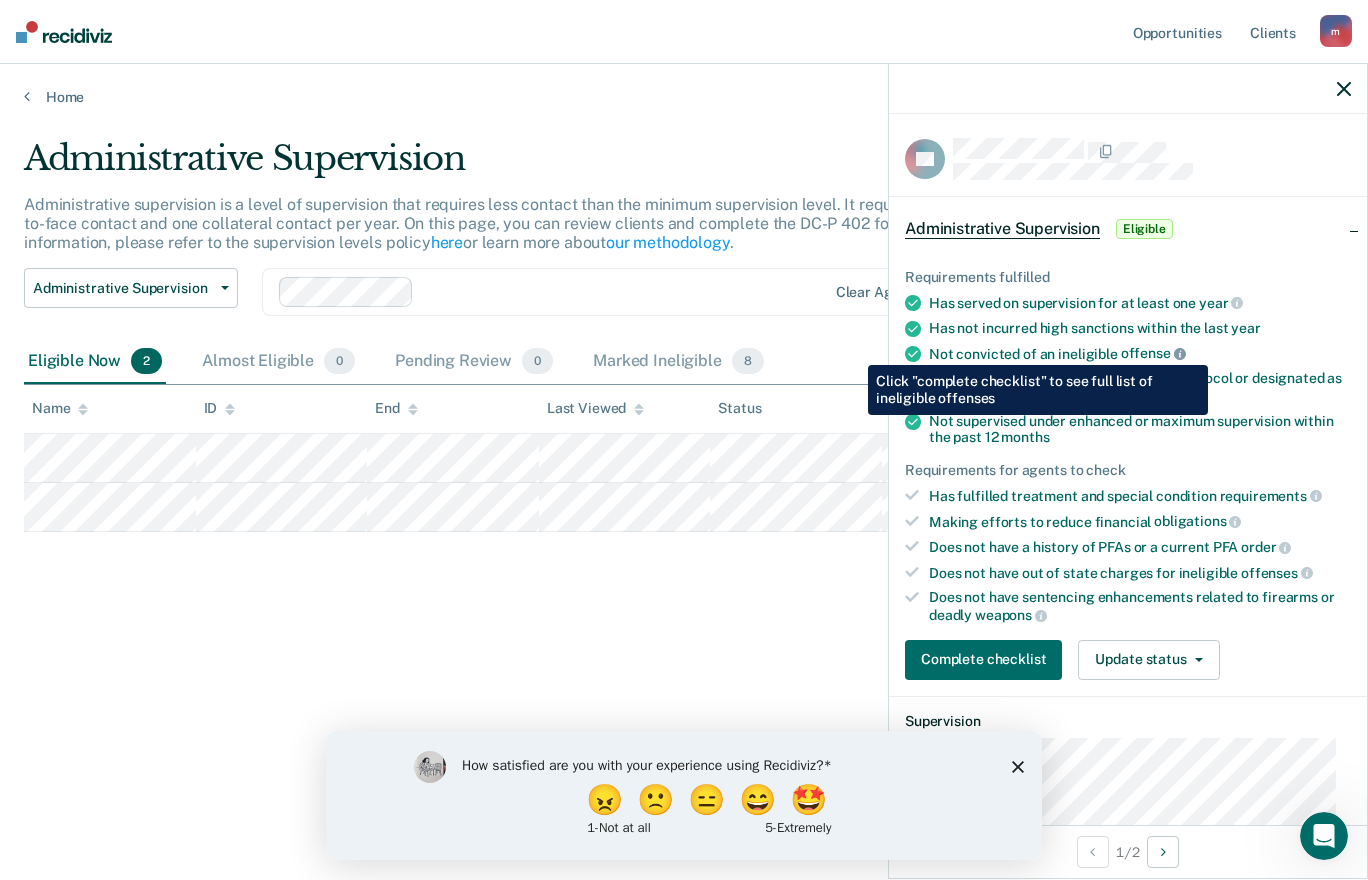 click 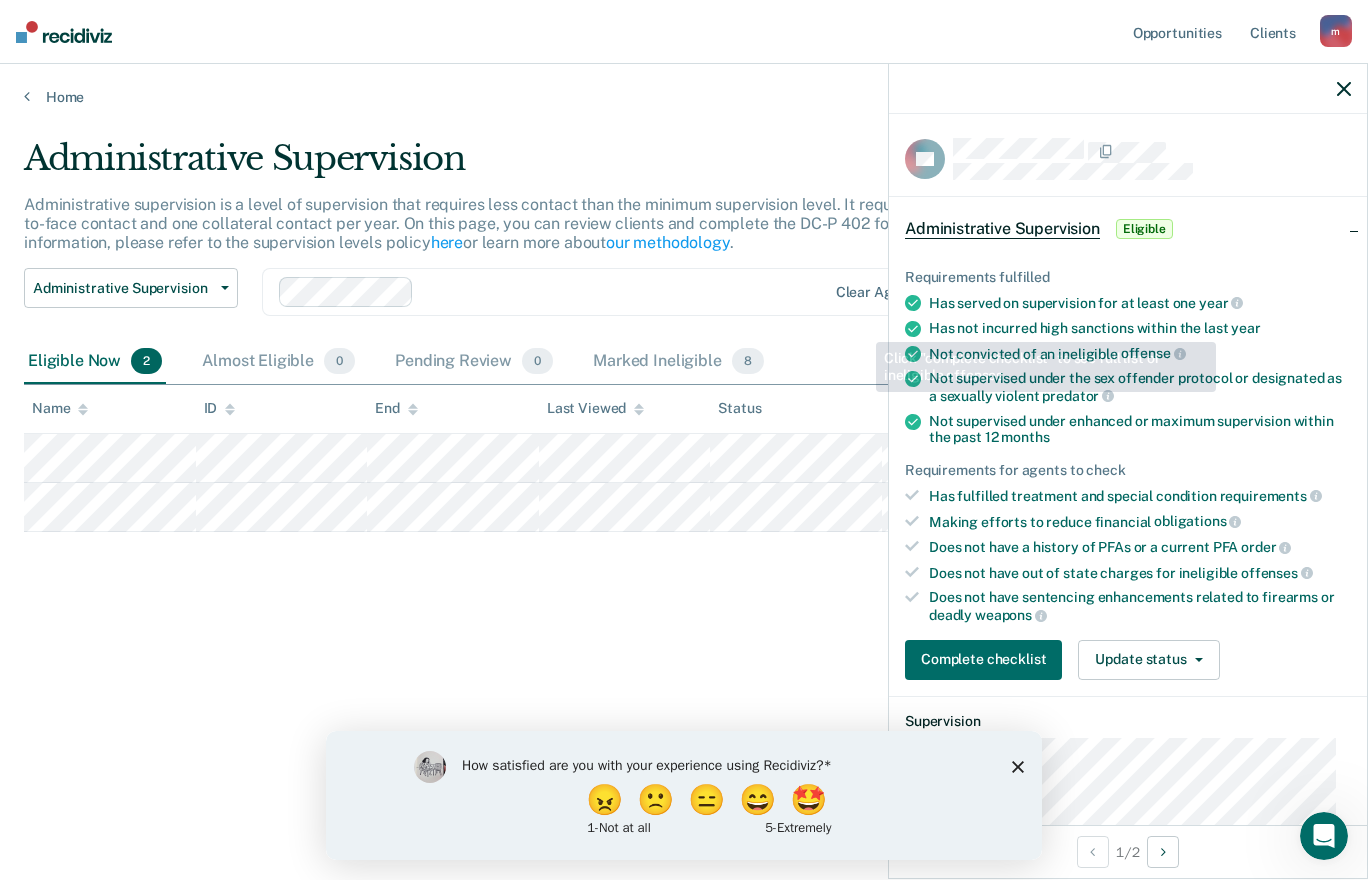 click 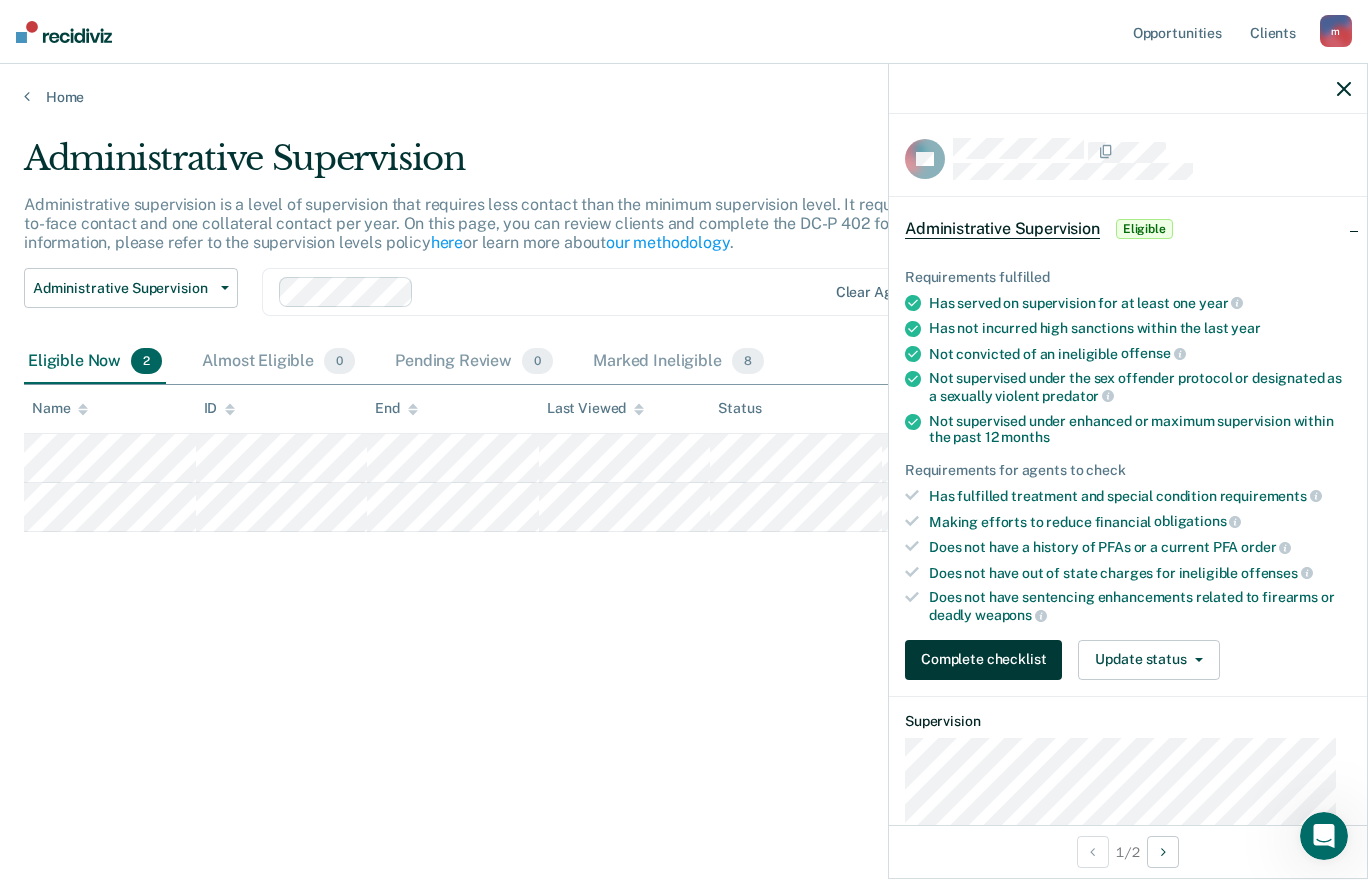 click on "Complete checklist" at bounding box center (983, 660) 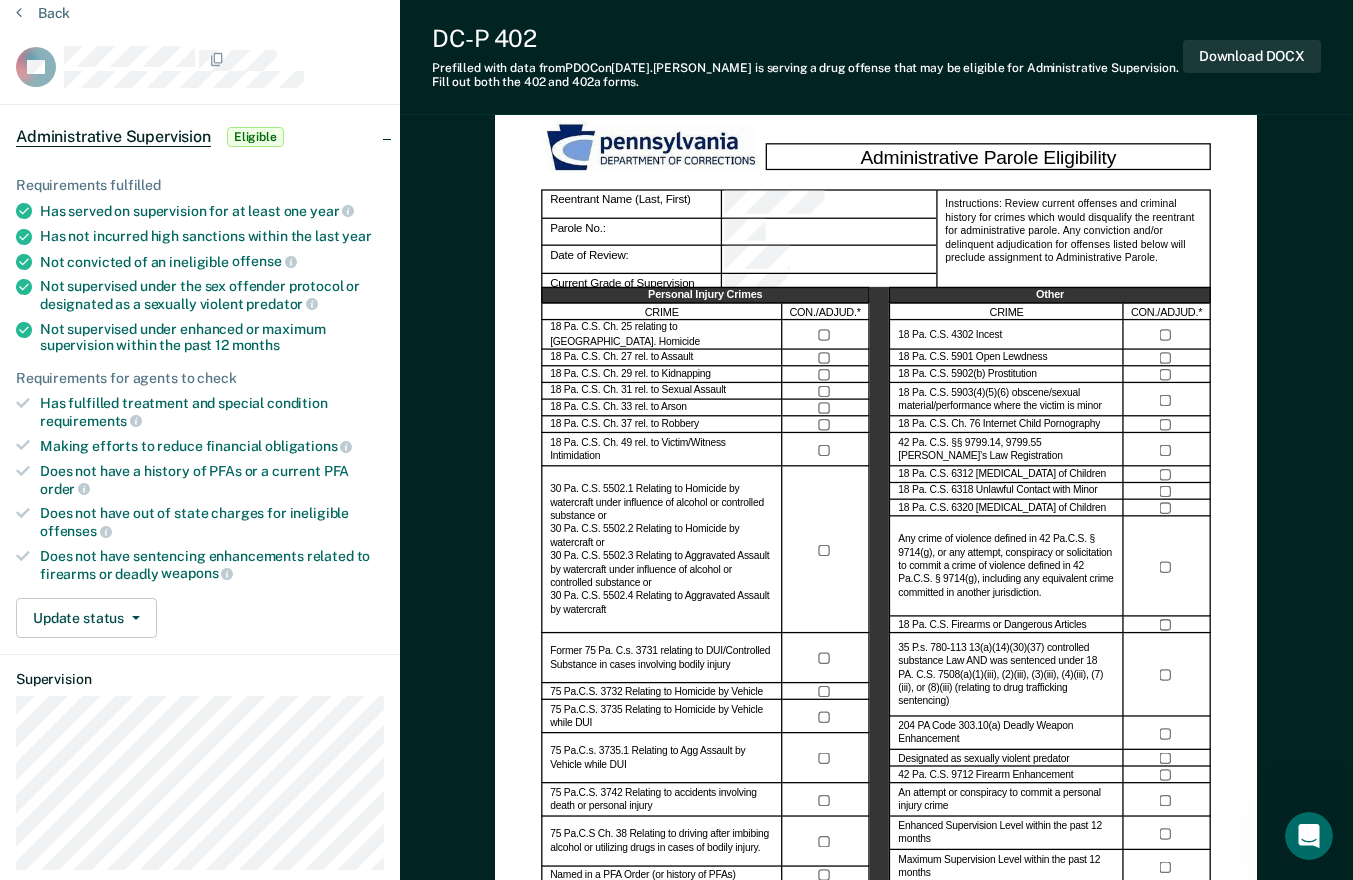 scroll, scrollTop: 79, scrollLeft: 0, axis: vertical 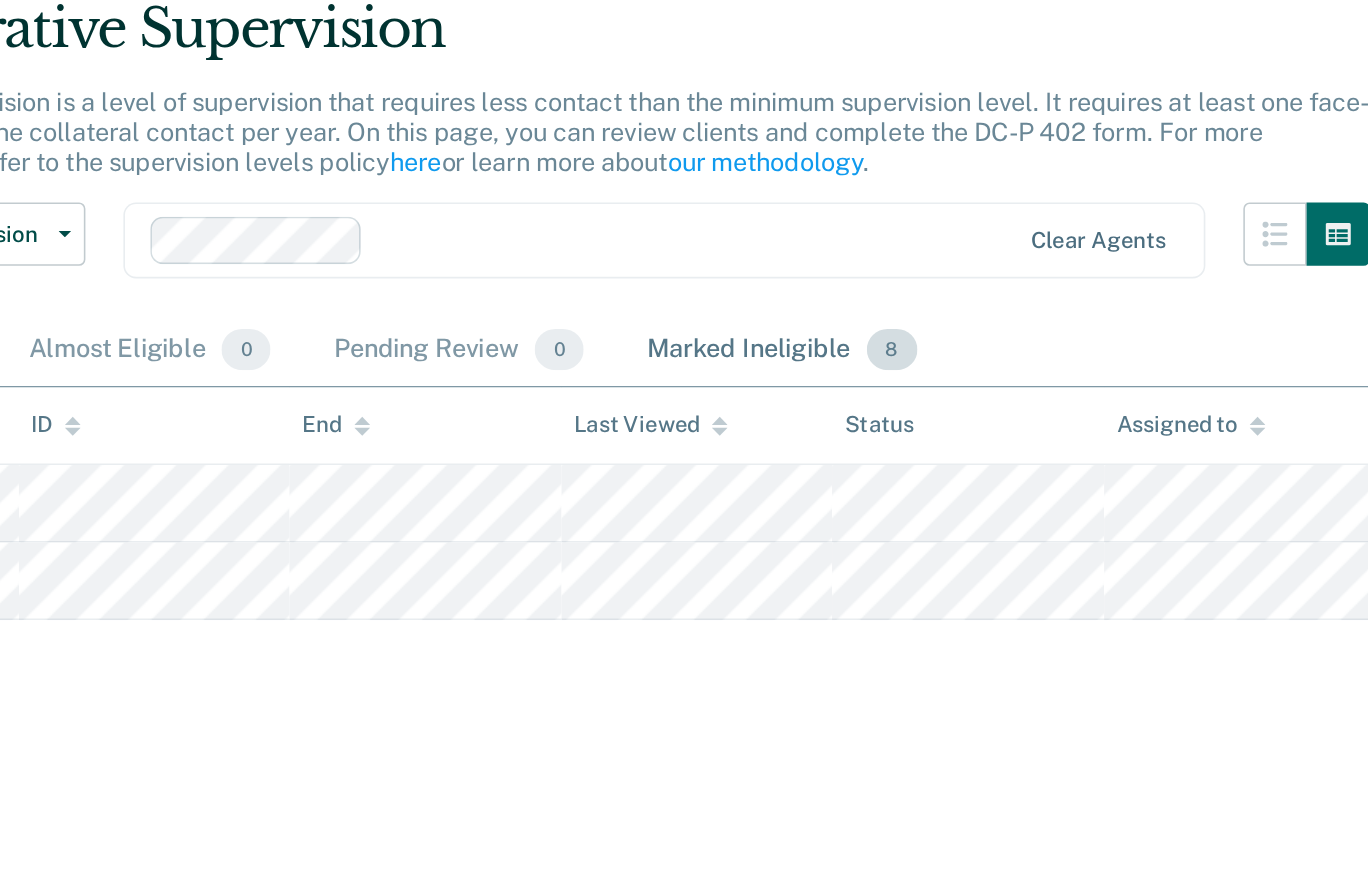 click on "Marked Ineligible 8" at bounding box center (678, 362) 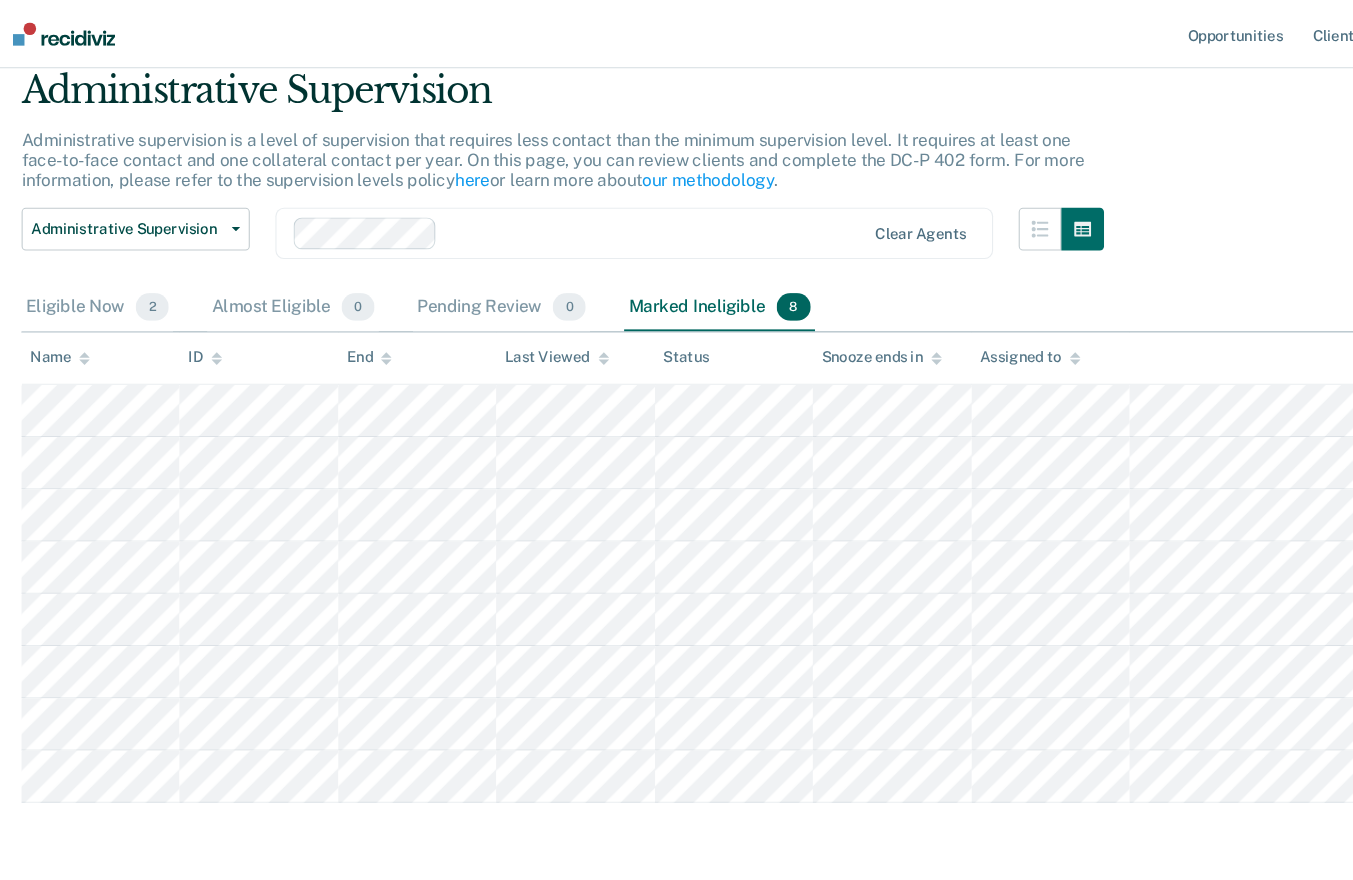 scroll, scrollTop: 0, scrollLeft: 0, axis: both 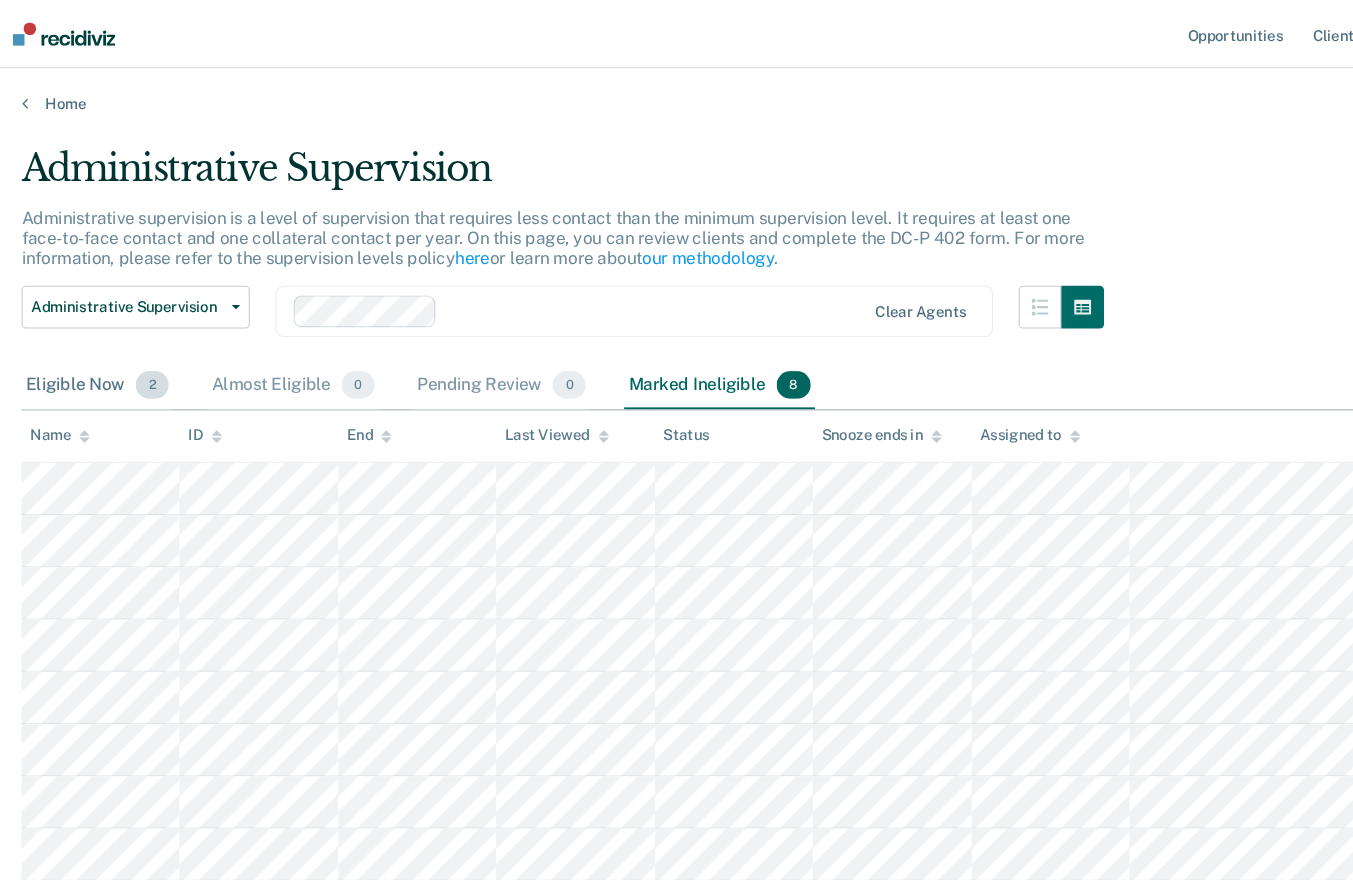 click on "Eligible Now 2" at bounding box center [95, 362] 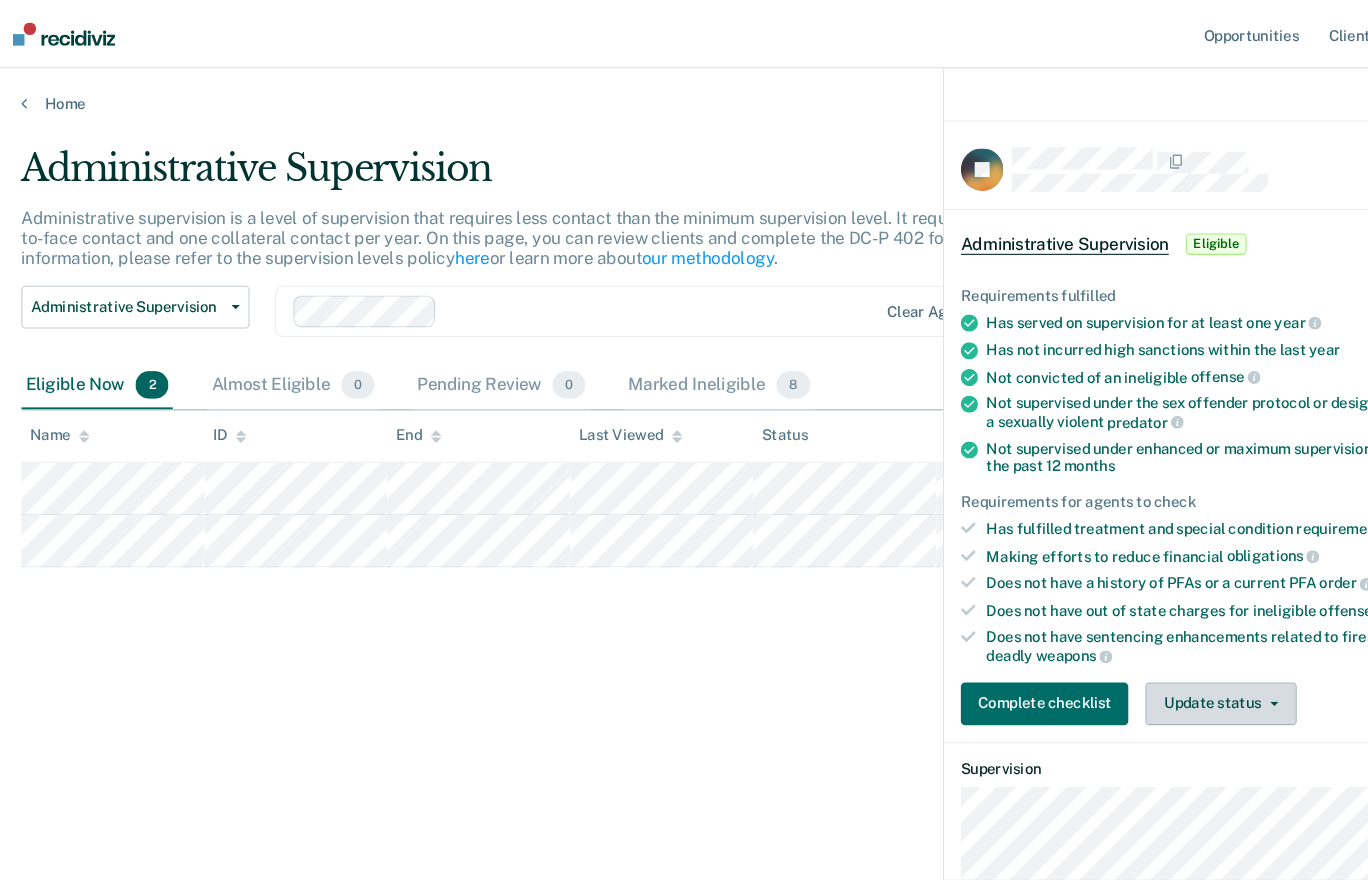 click 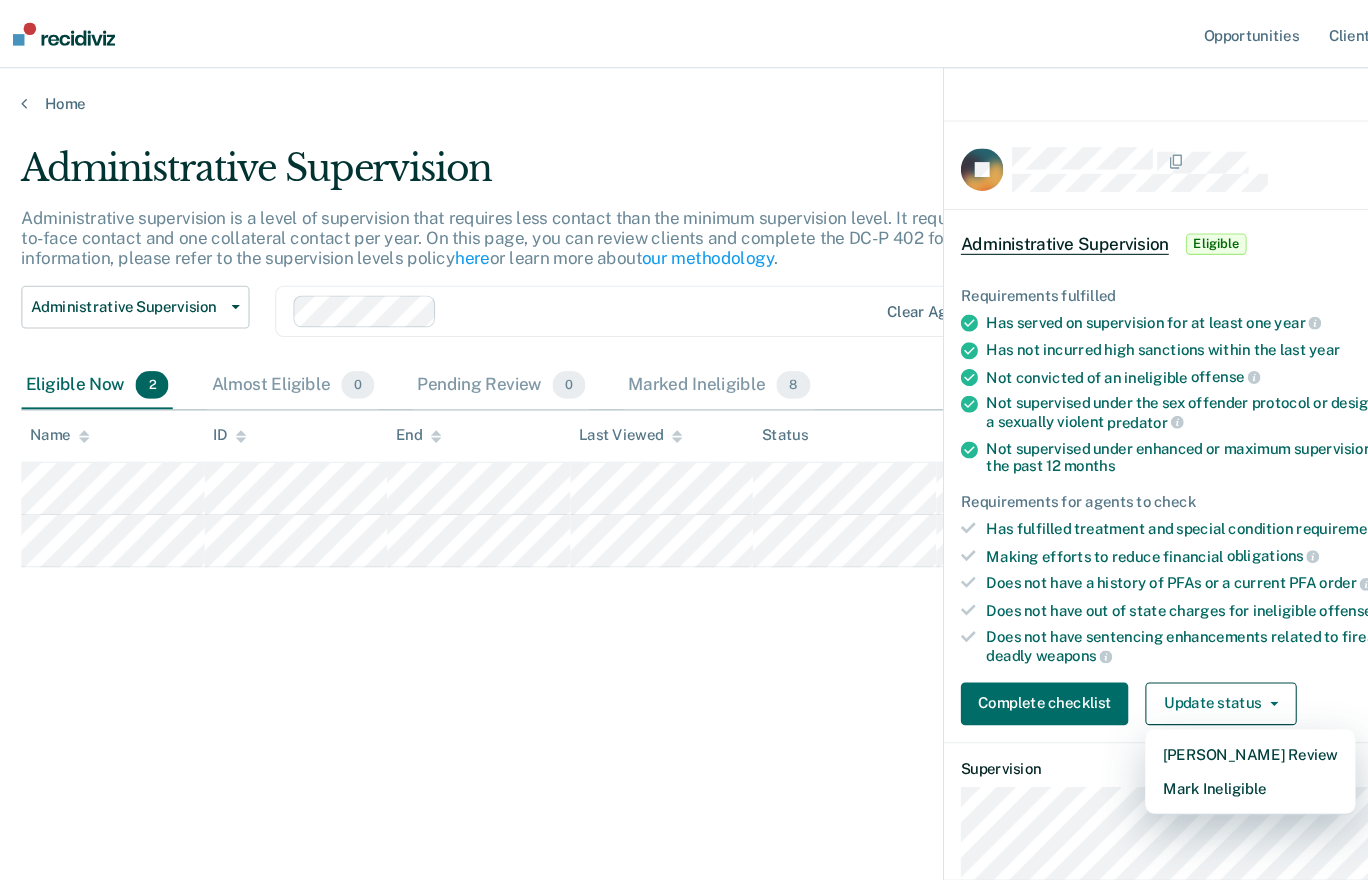 click on "Requirements fulfilled Has served on supervision for at least one   year   Has not incurred high sanctions within the last   year Not convicted of an ineligible   offense   Not supervised under the sex offender protocol or designated as a sexually violent   predator   Not supervised under enhanced or maximum supervision within the past 12   months Requirements for agents to check Has fulfilled treatment and special condition   requirements   Making efforts to reduce financial   obligations	   Does not have a history of PFAs or a current PFA order     Does not have out of state charges for ineligible   offenses   Does not have sentencing enhancements related to firearms or deadly   weapons   Complete checklist Update status Mark Pending Review Mark Ineligible" at bounding box center [1128, 466] 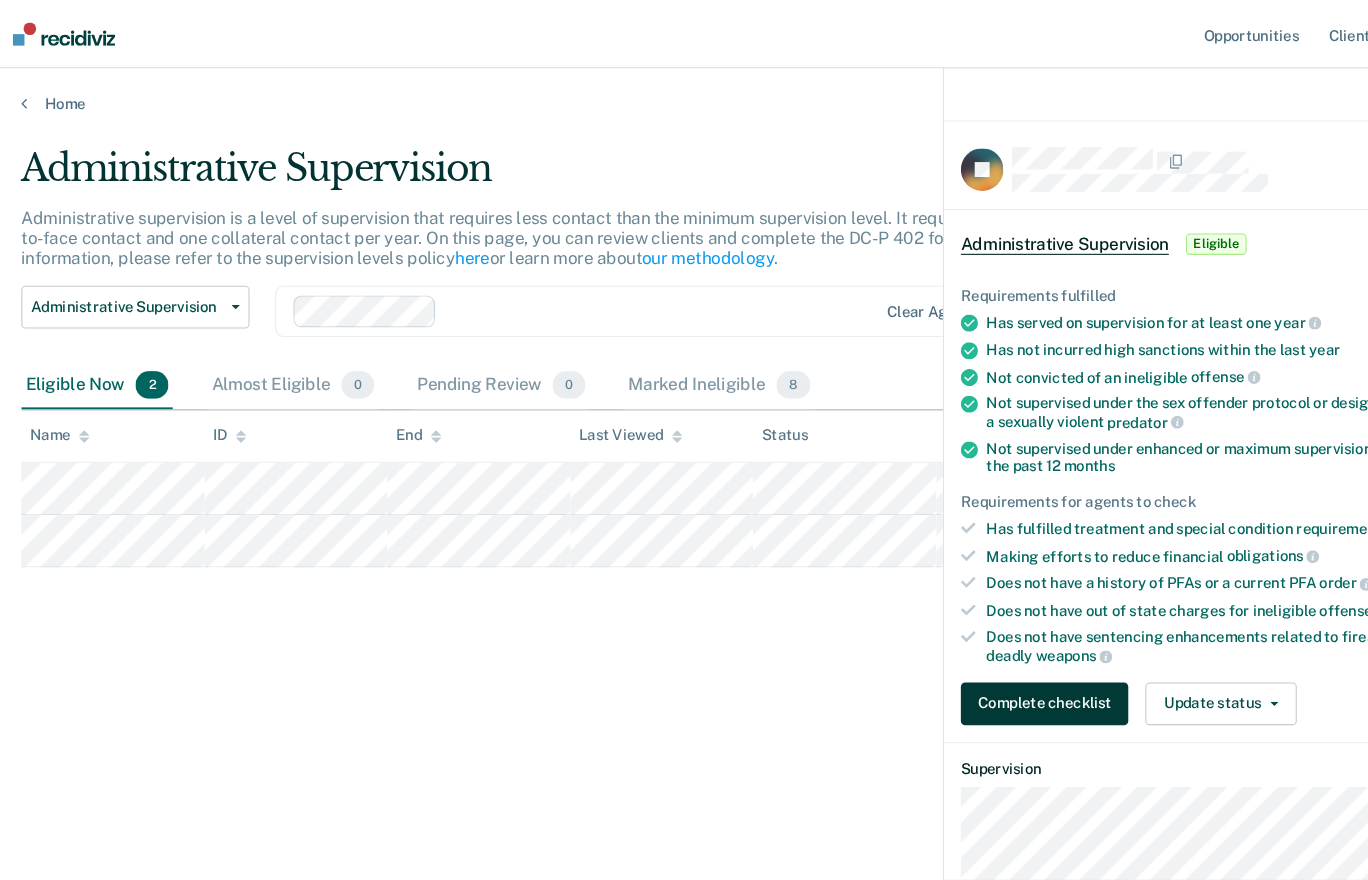 click on "Complete checklist" at bounding box center [983, 660] 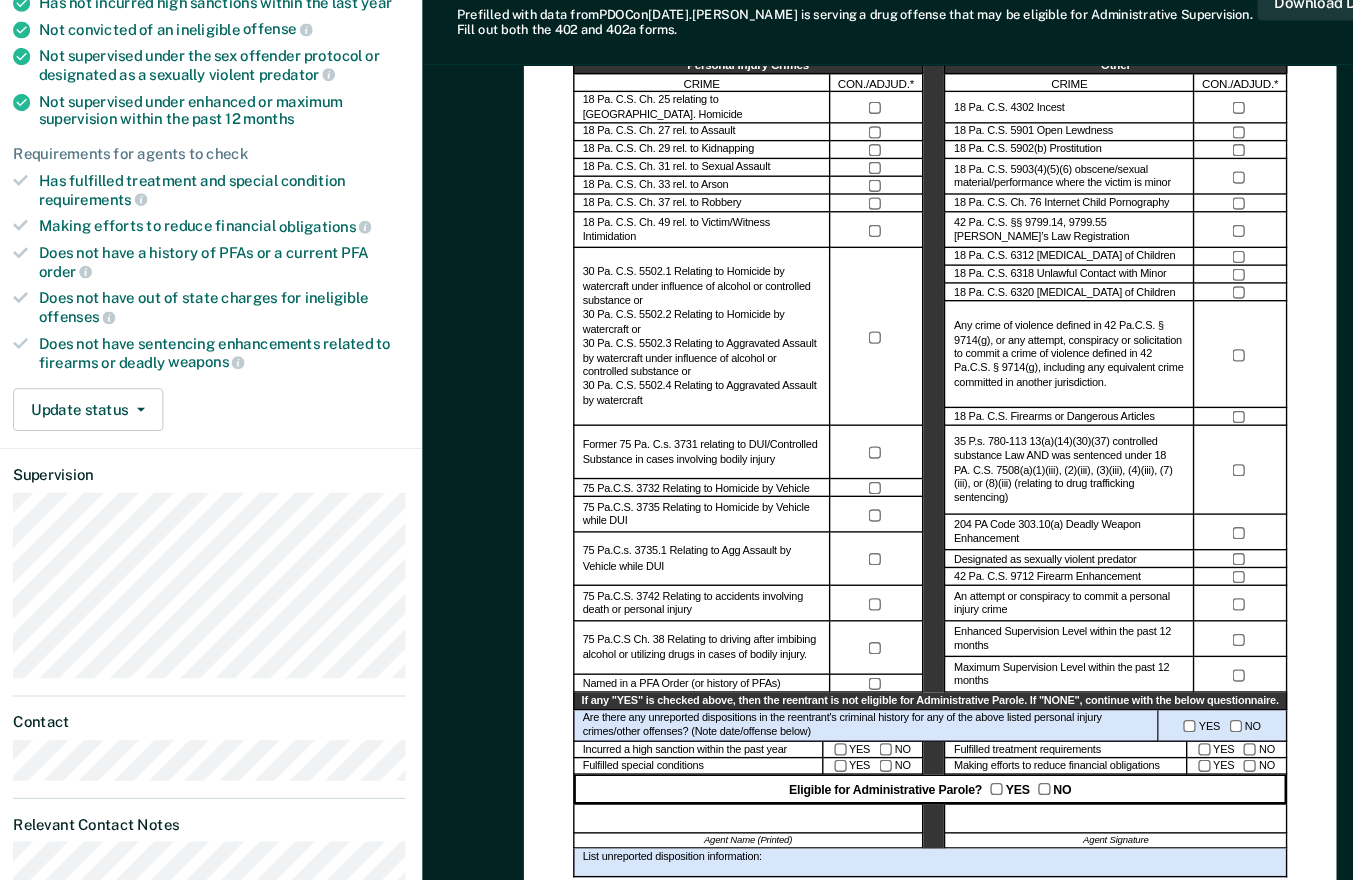 scroll, scrollTop: 267, scrollLeft: 0, axis: vertical 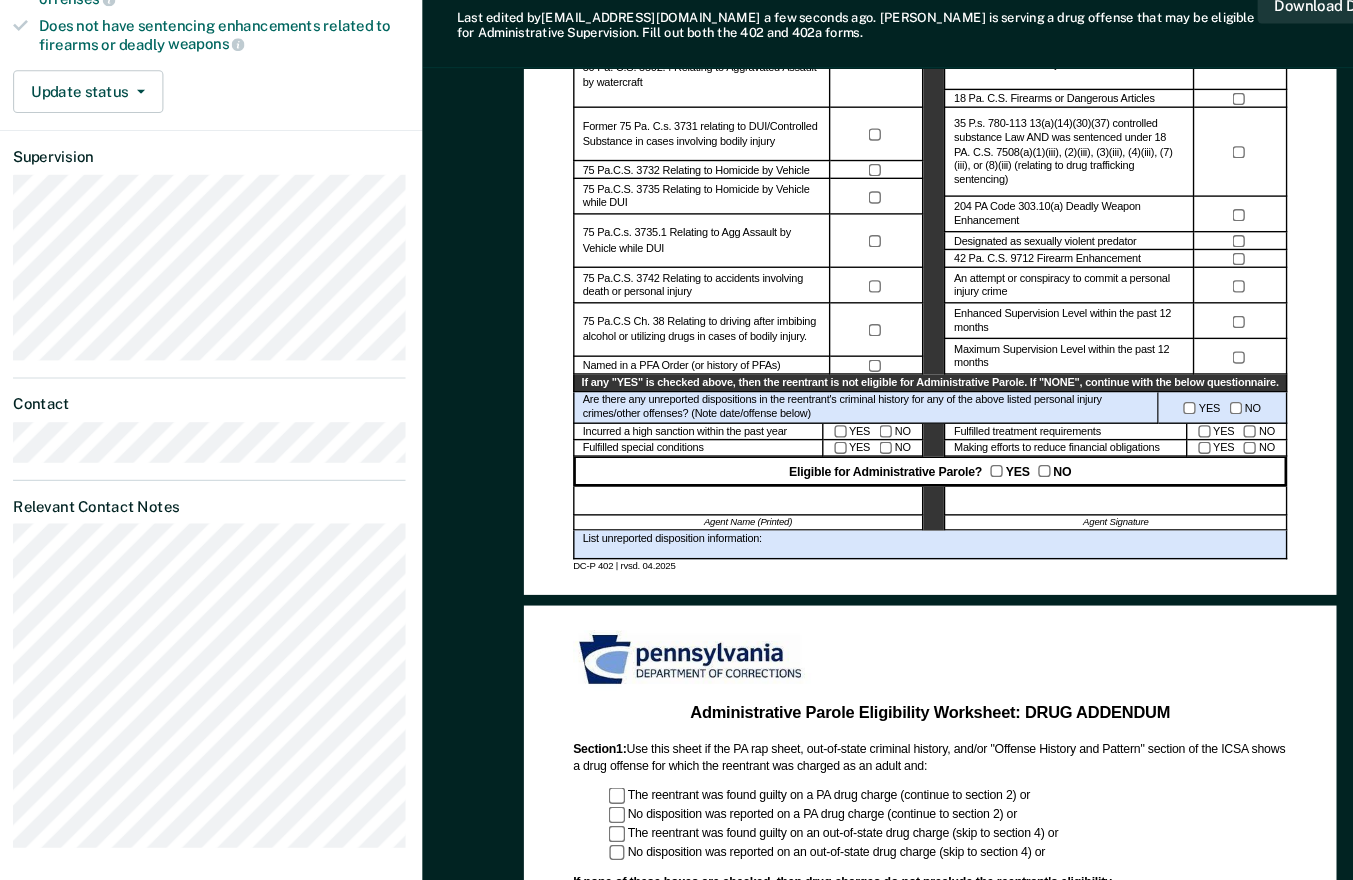 click at bounding box center [705, 520] 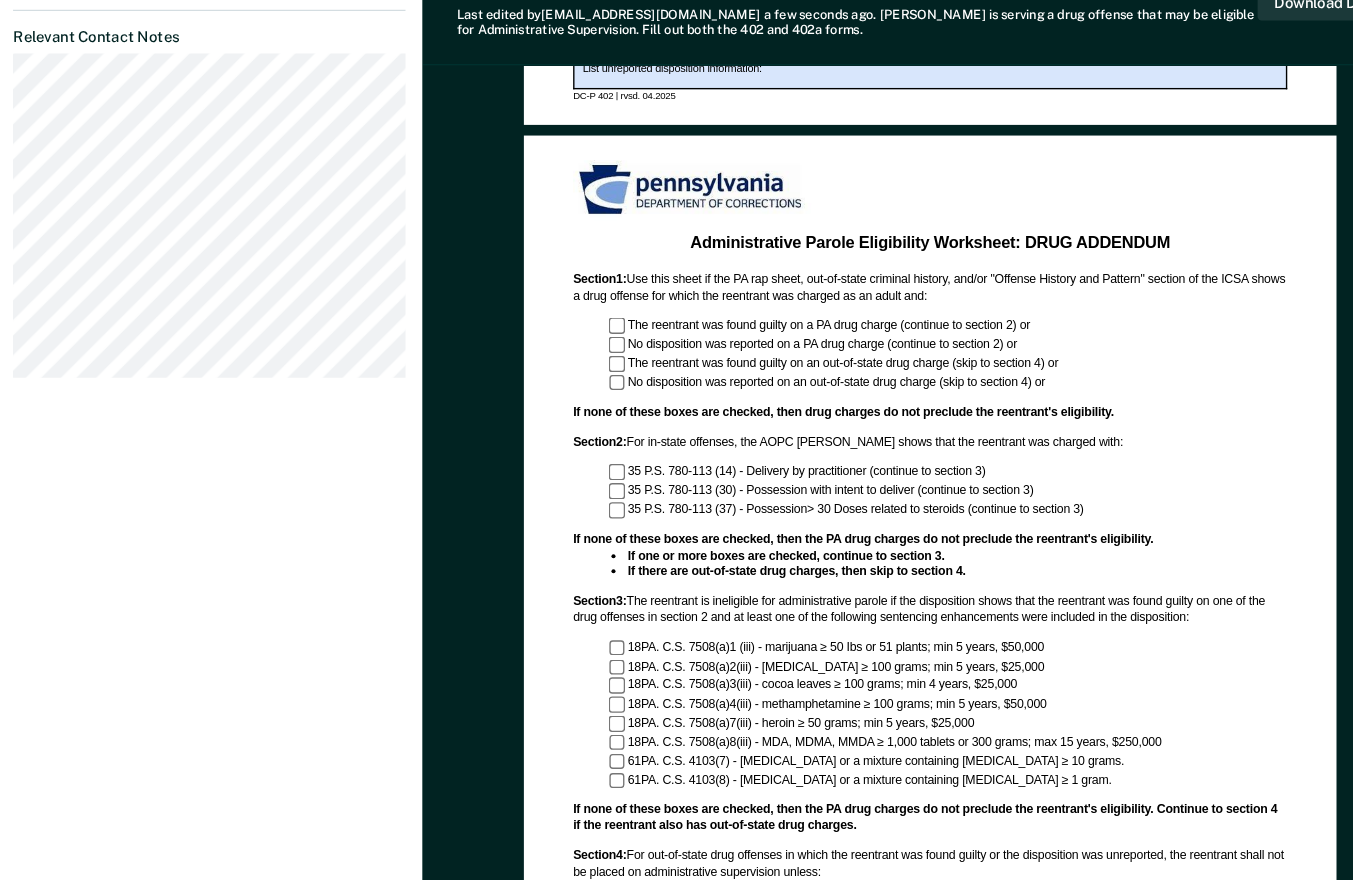 scroll, scrollTop: 1029, scrollLeft: 0, axis: vertical 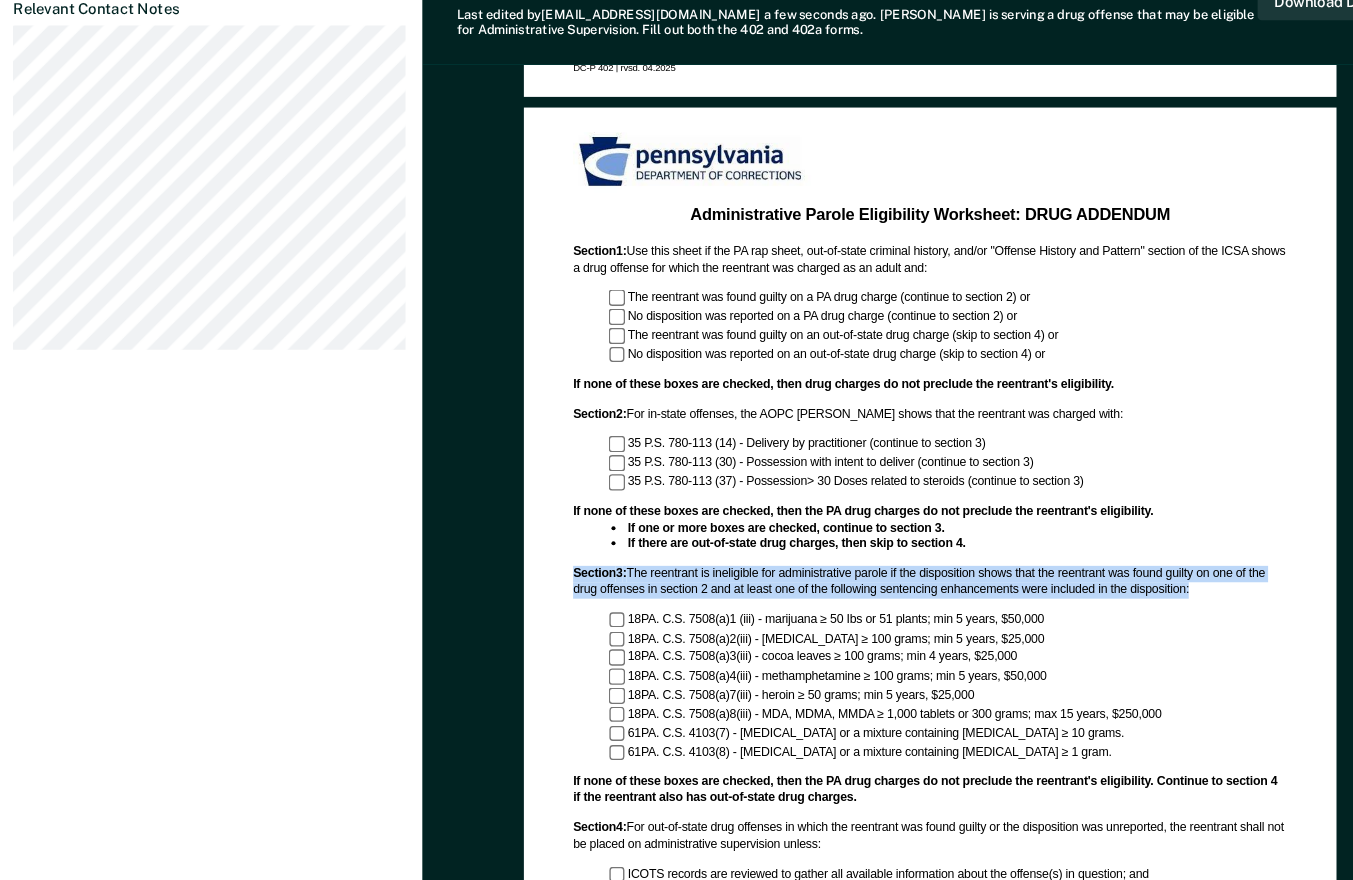 drag, startPoint x: 1271, startPoint y: 240, endPoint x: 1270, endPoint y: 265, distance: 25.019993 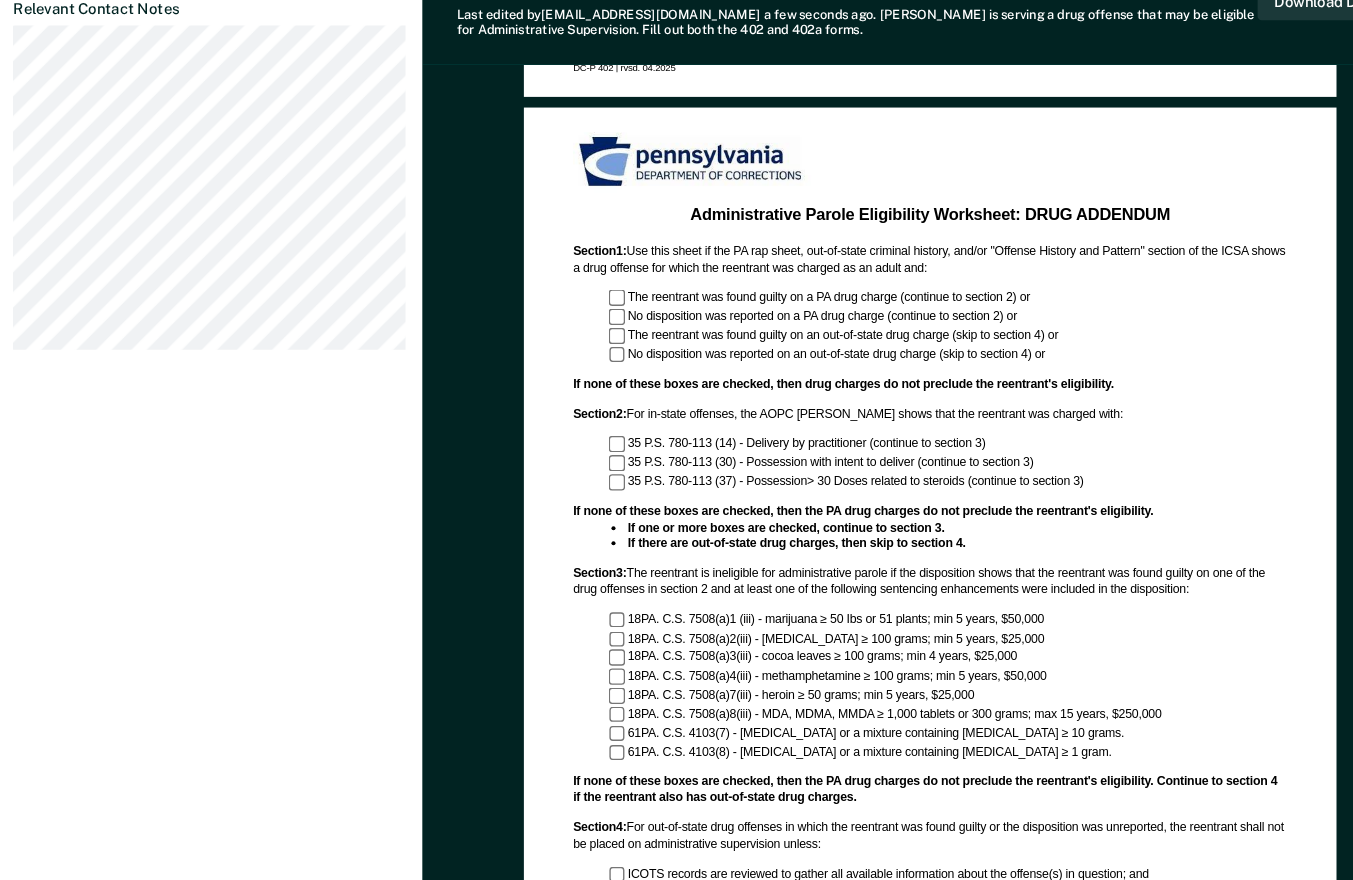 drag, startPoint x: 1270, startPoint y: 265, endPoint x: 1159, endPoint y: 405, distance: 178.66449 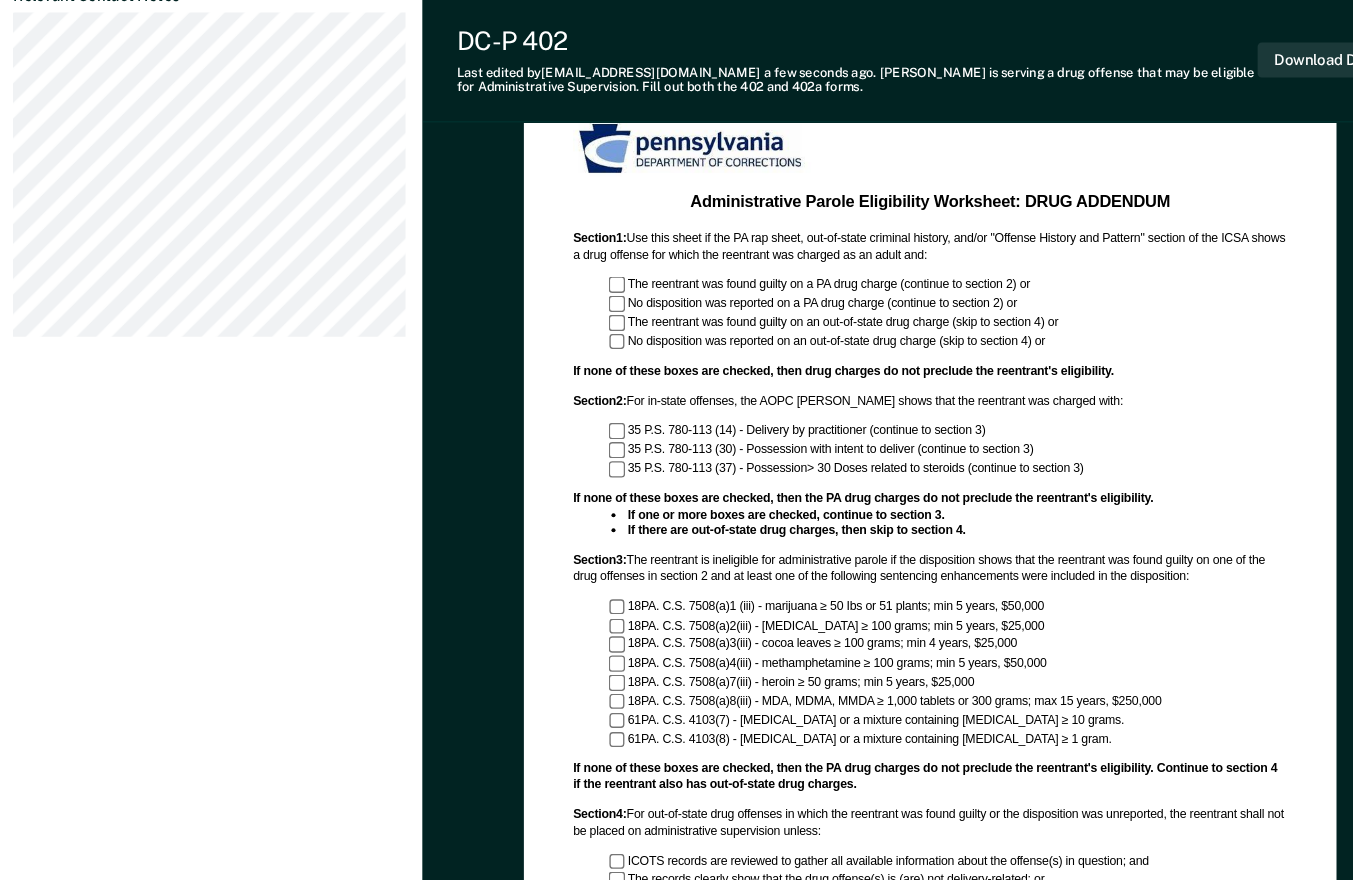 scroll, scrollTop: 1092, scrollLeft: 0, axis: vertical 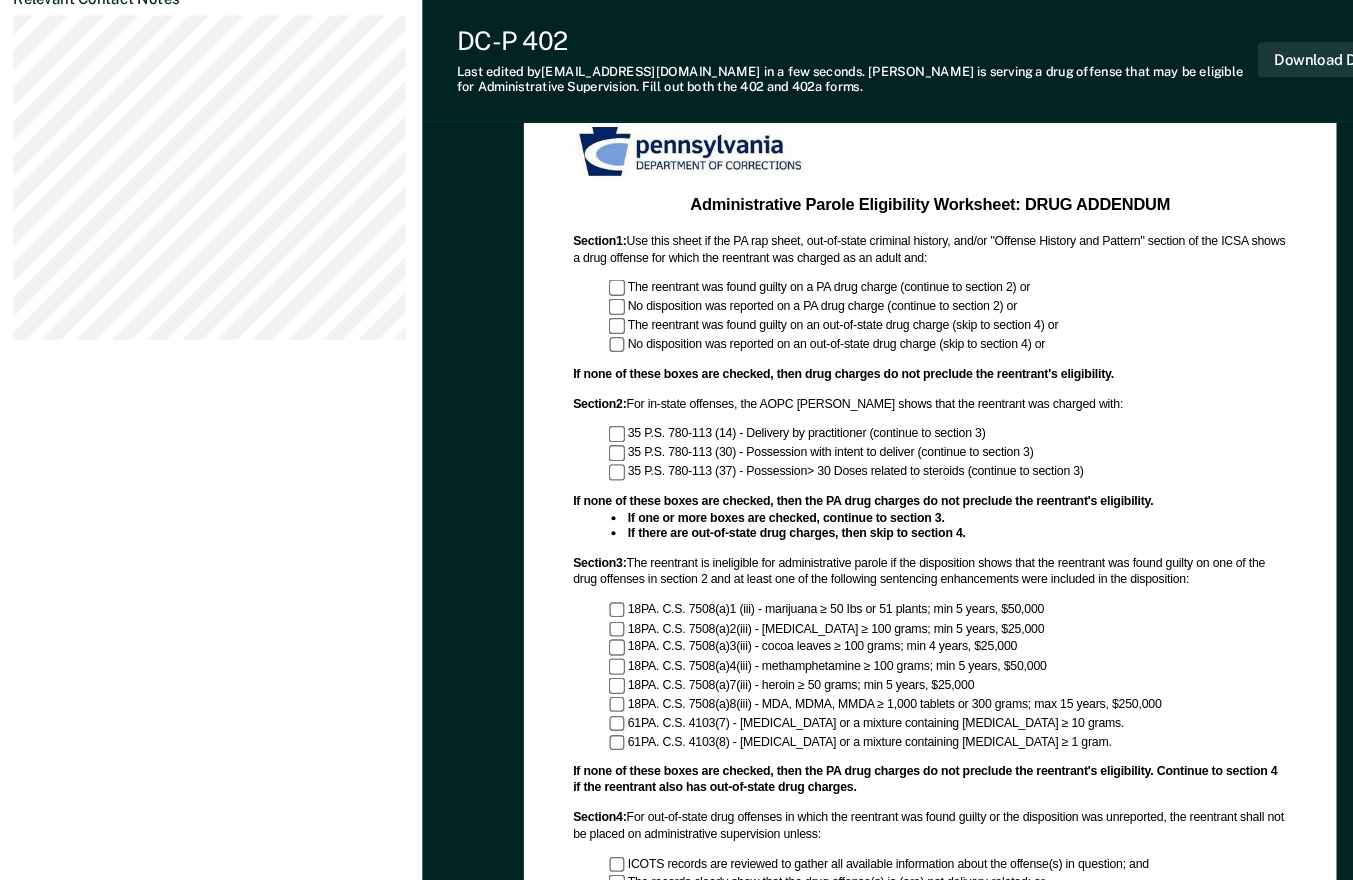 click on "The reentrant was found guilty on a PA drug charge (continue to section 2) or" at bounding box center [893, 270] 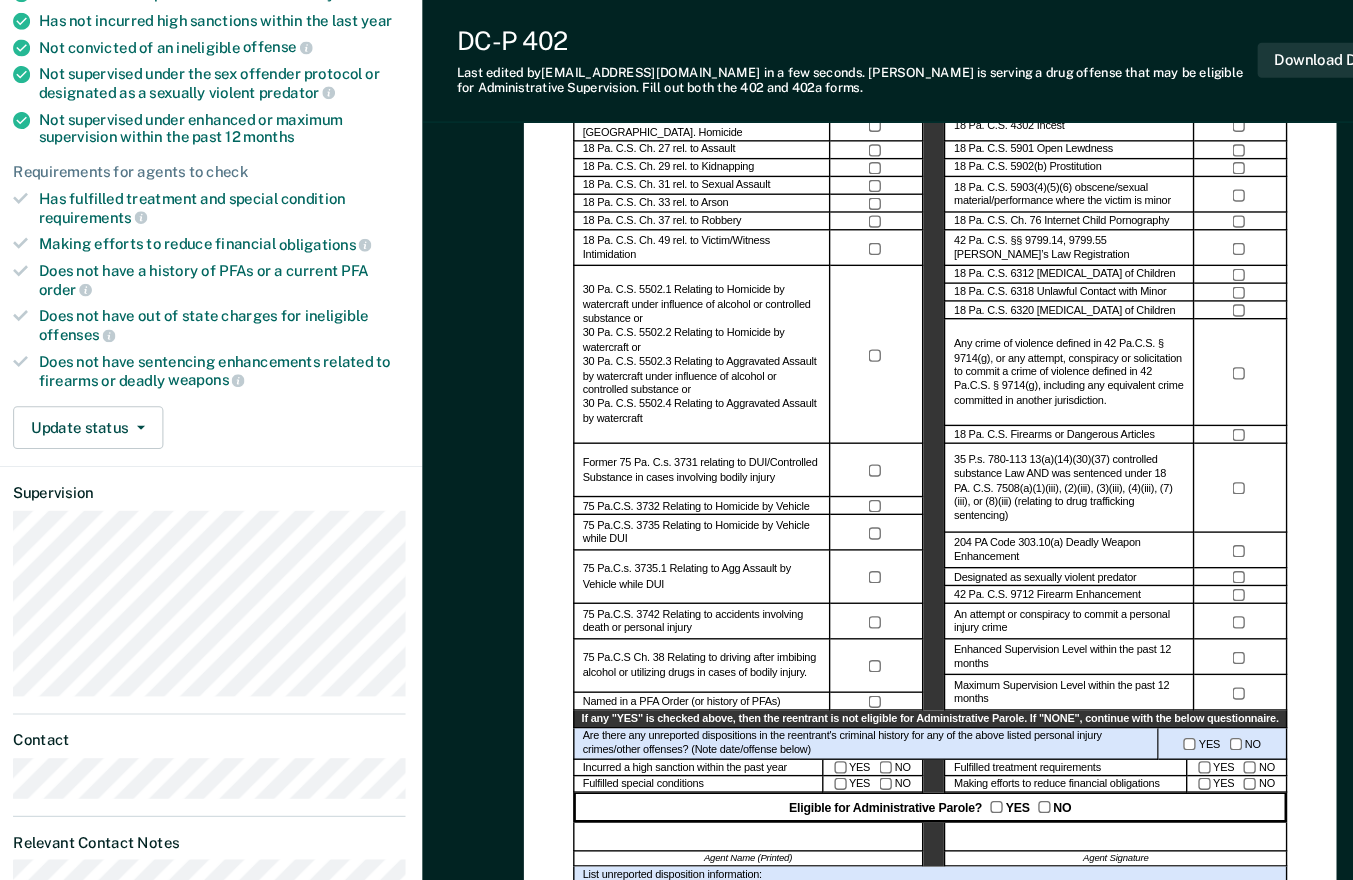 scroll, scrollTop: 219, scrollLeft: 0, axis: vertical 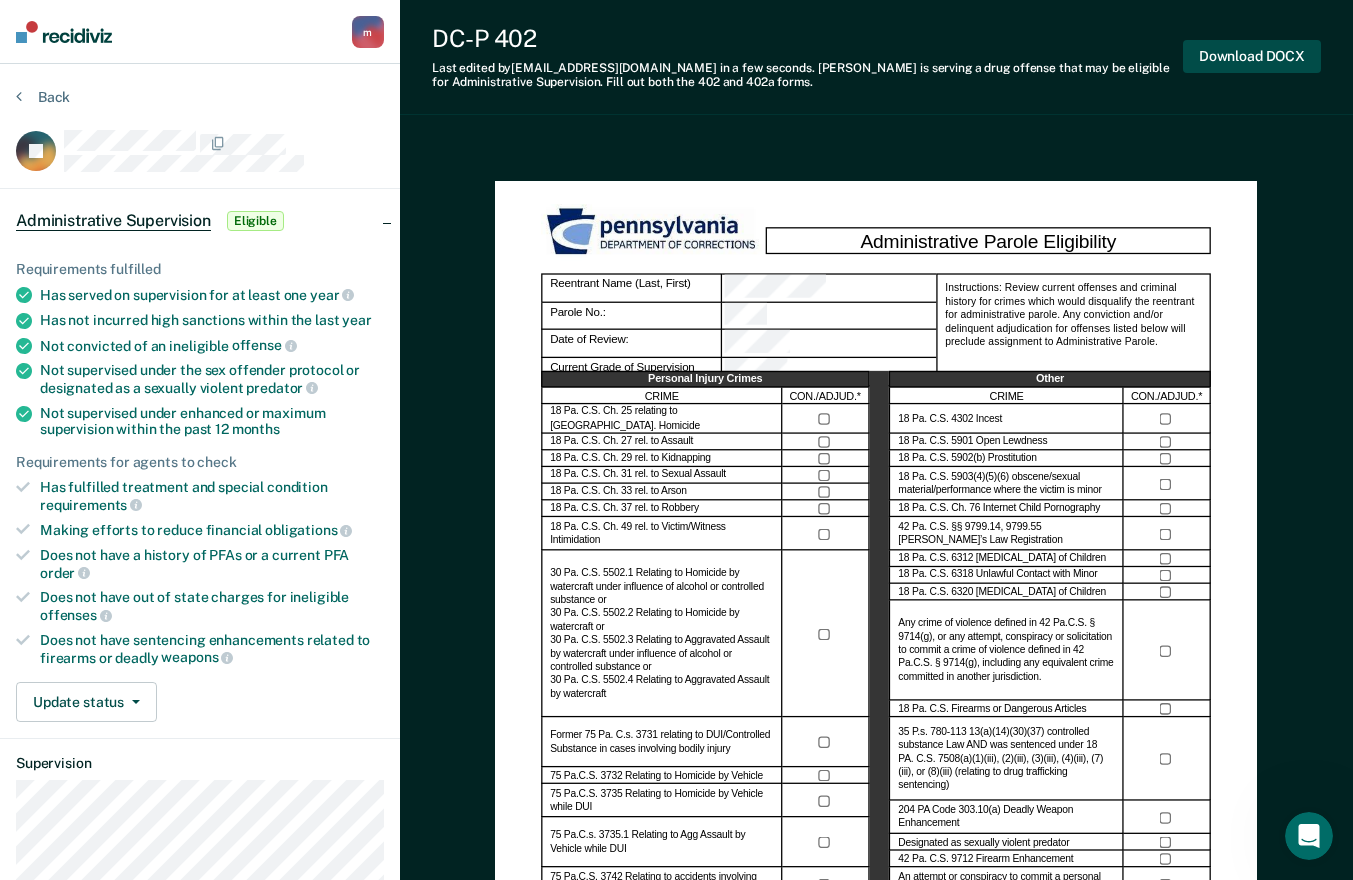 click on "Download DOCX" at bounding box center (1252, 56) 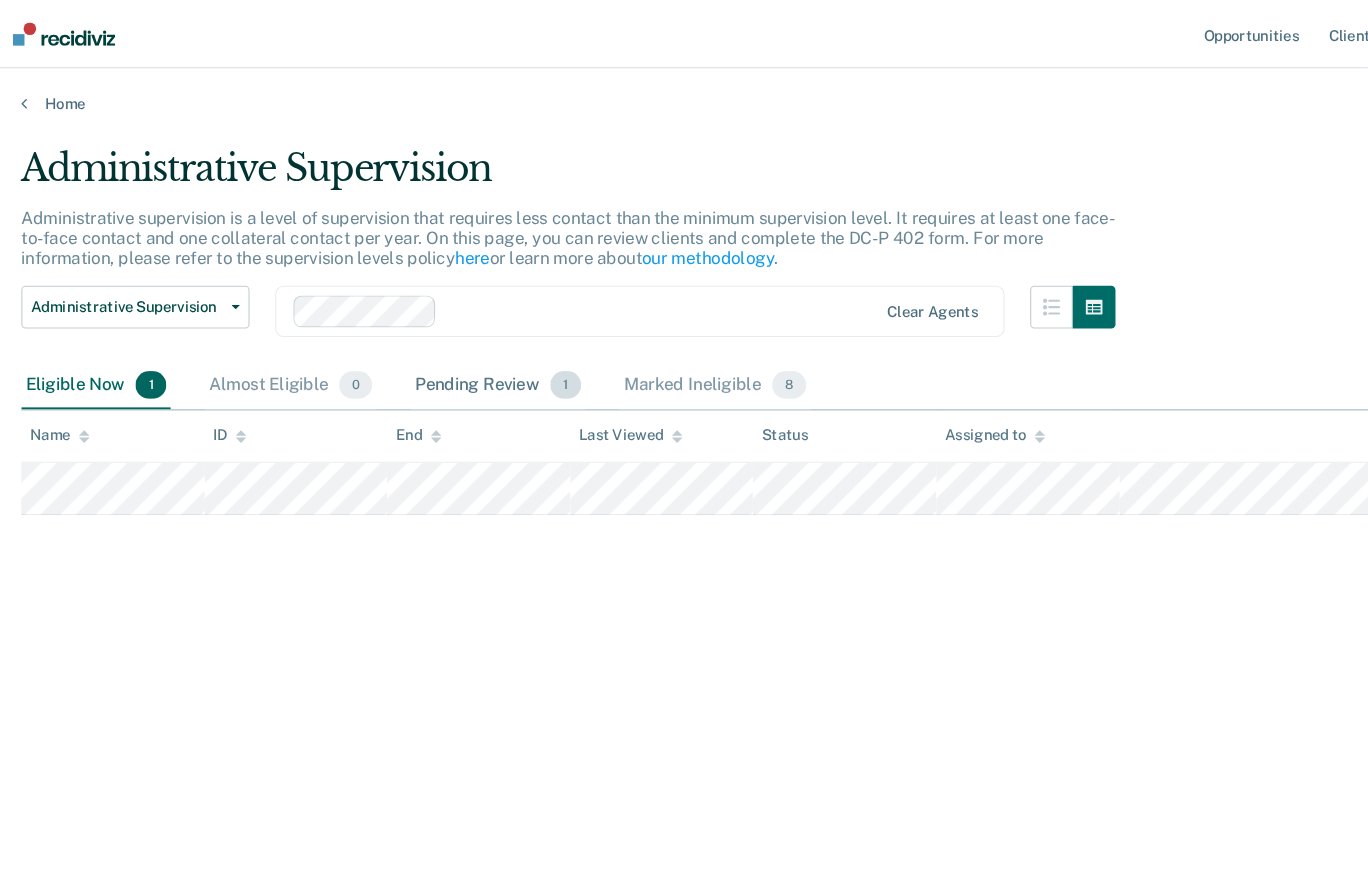 click on "Pending Review 1" at bounding box center [471, 362] 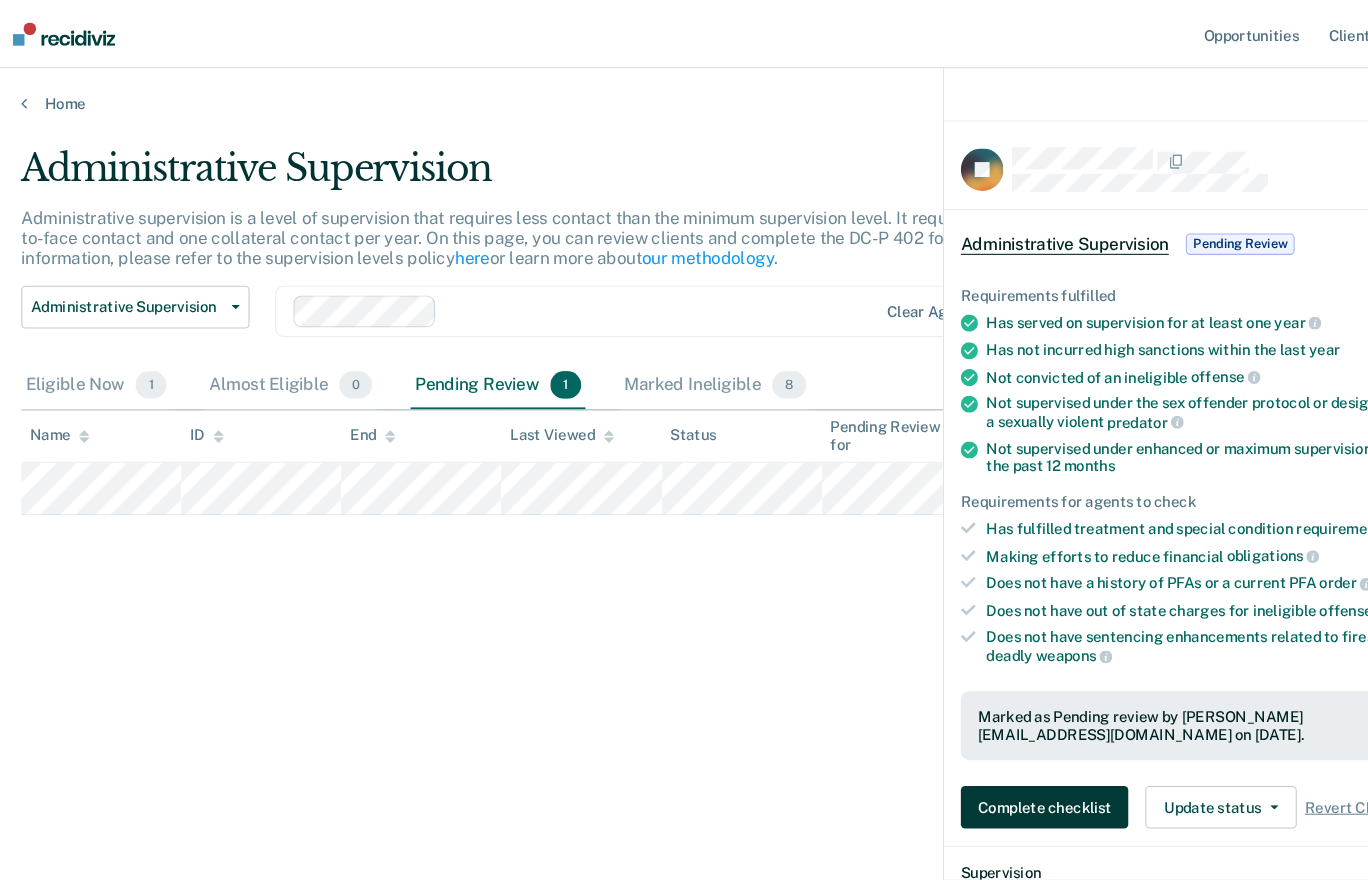click on "Complete checklist" at bounding box center (983, 757) 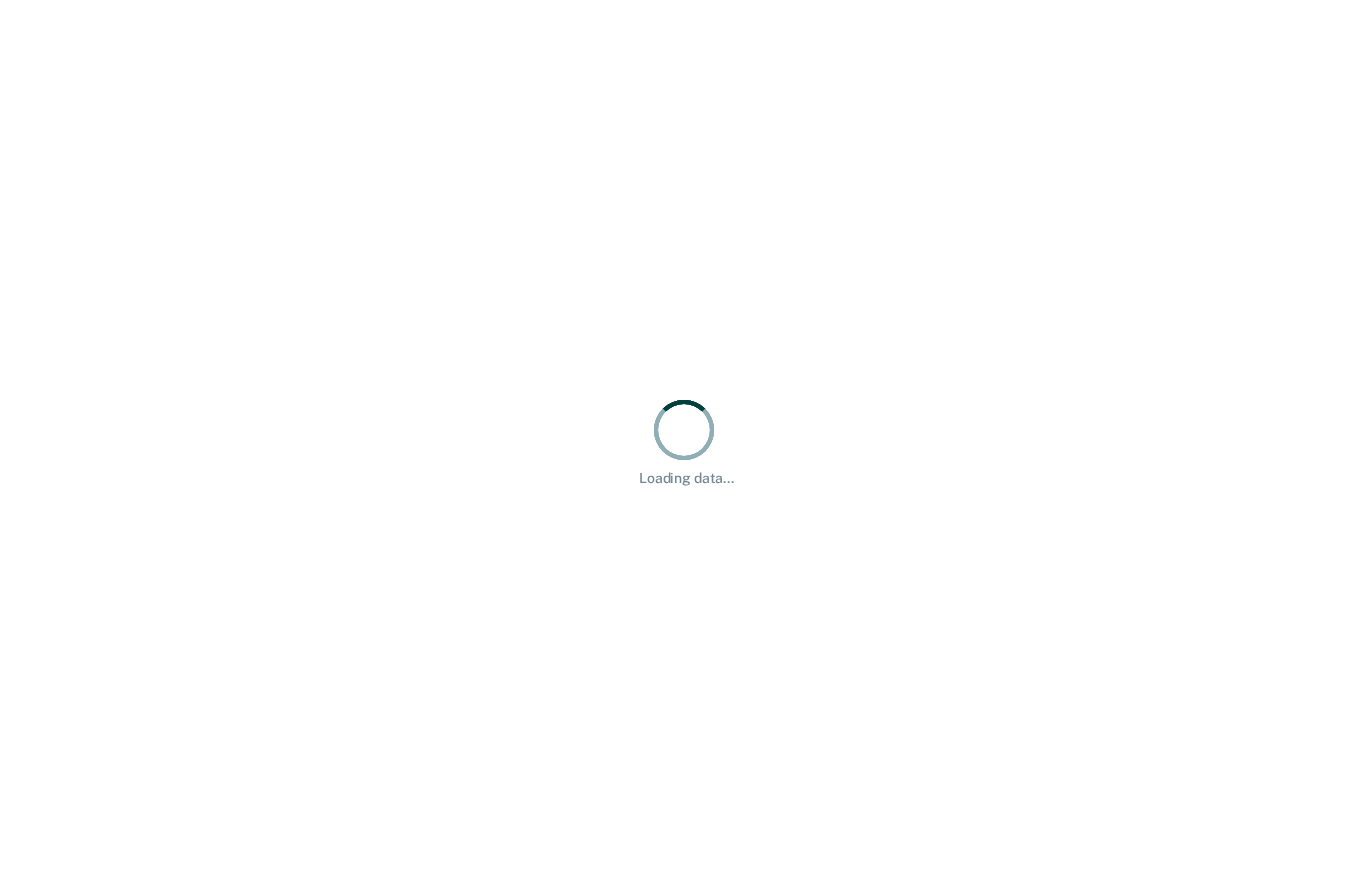 scroll, scrollTop: 0, scrollLeft: 0, axis: both 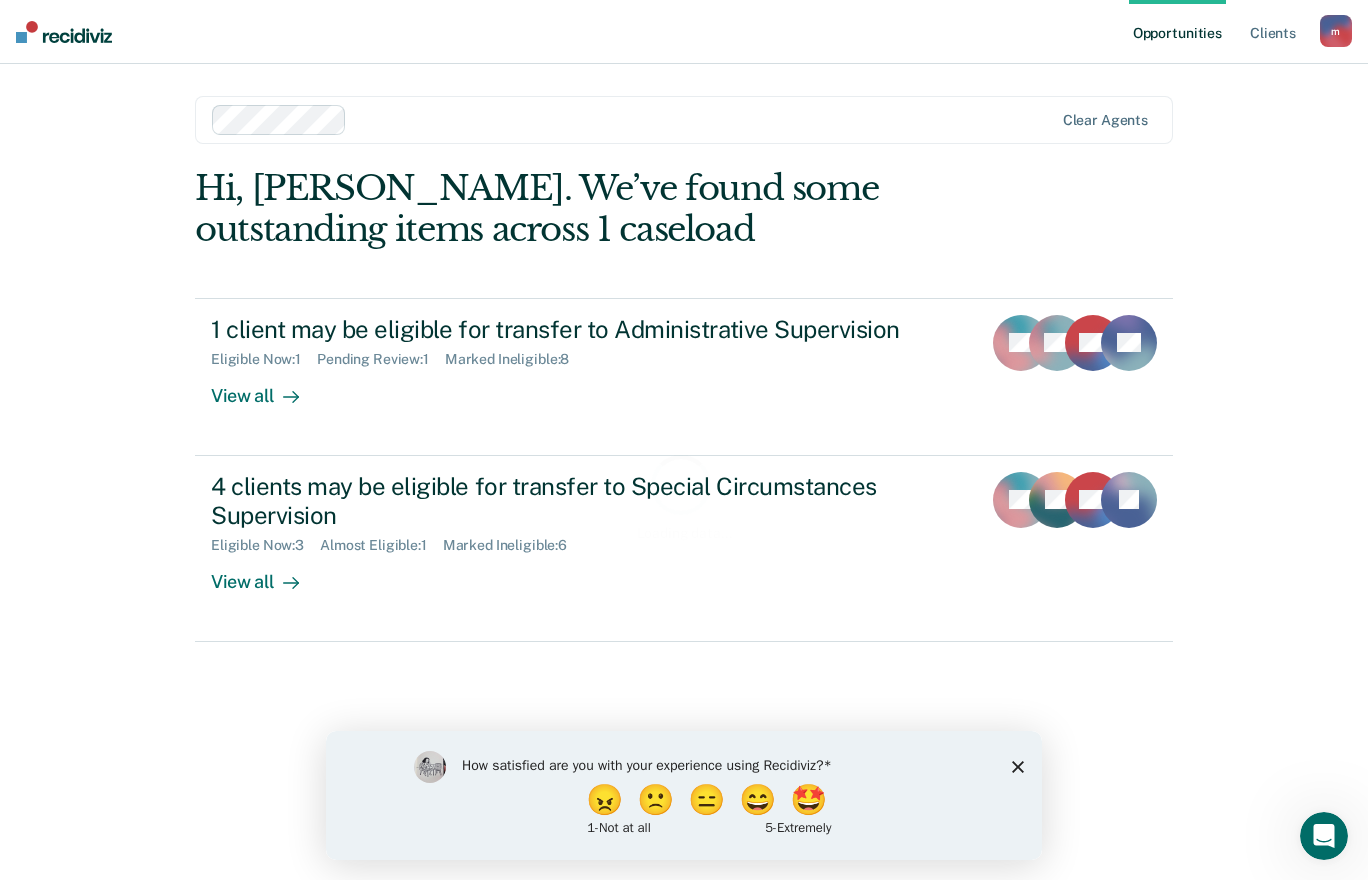 click 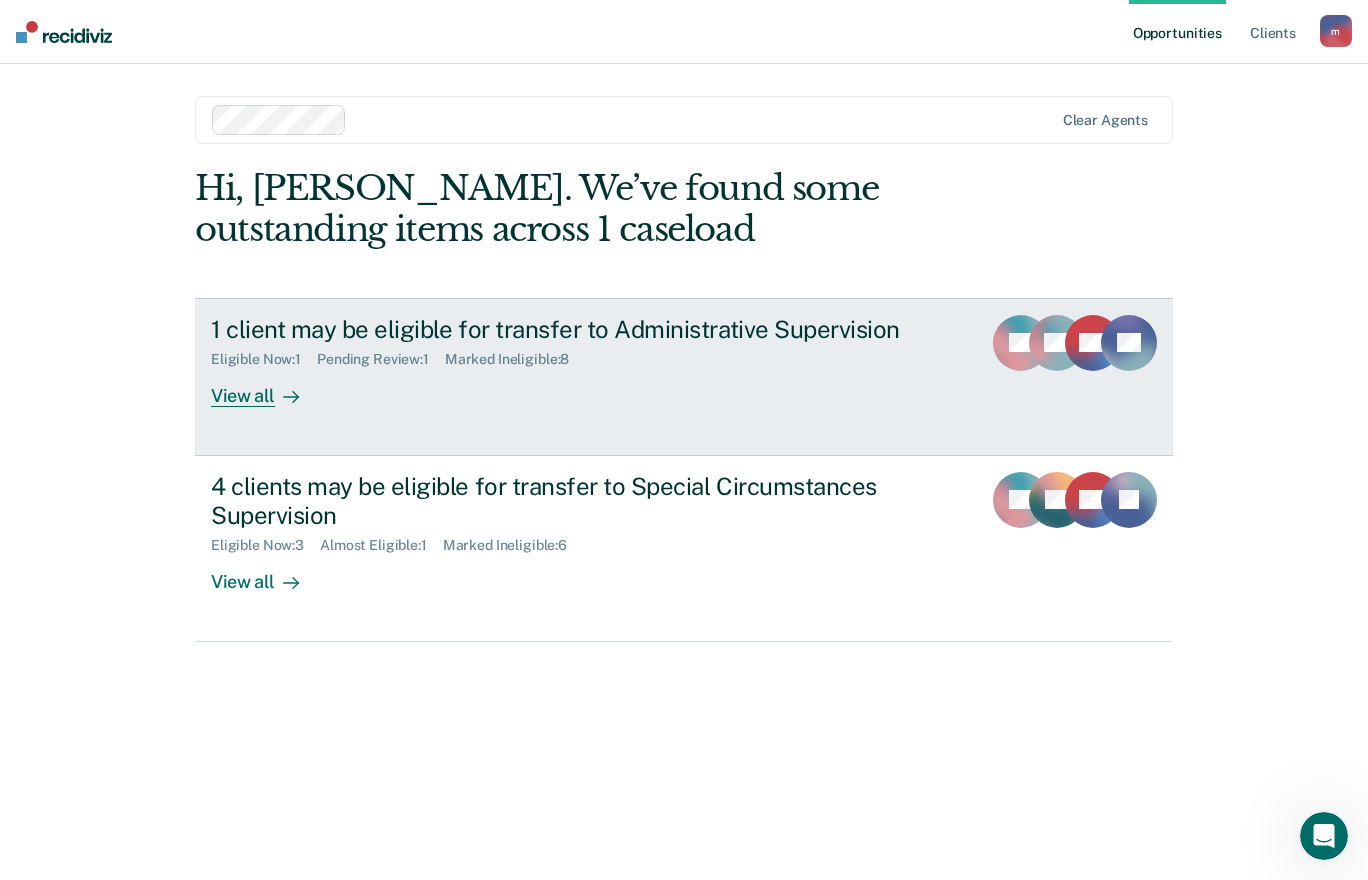 click on "Marked Ineligible :  8" at bounding box center (515, 359) 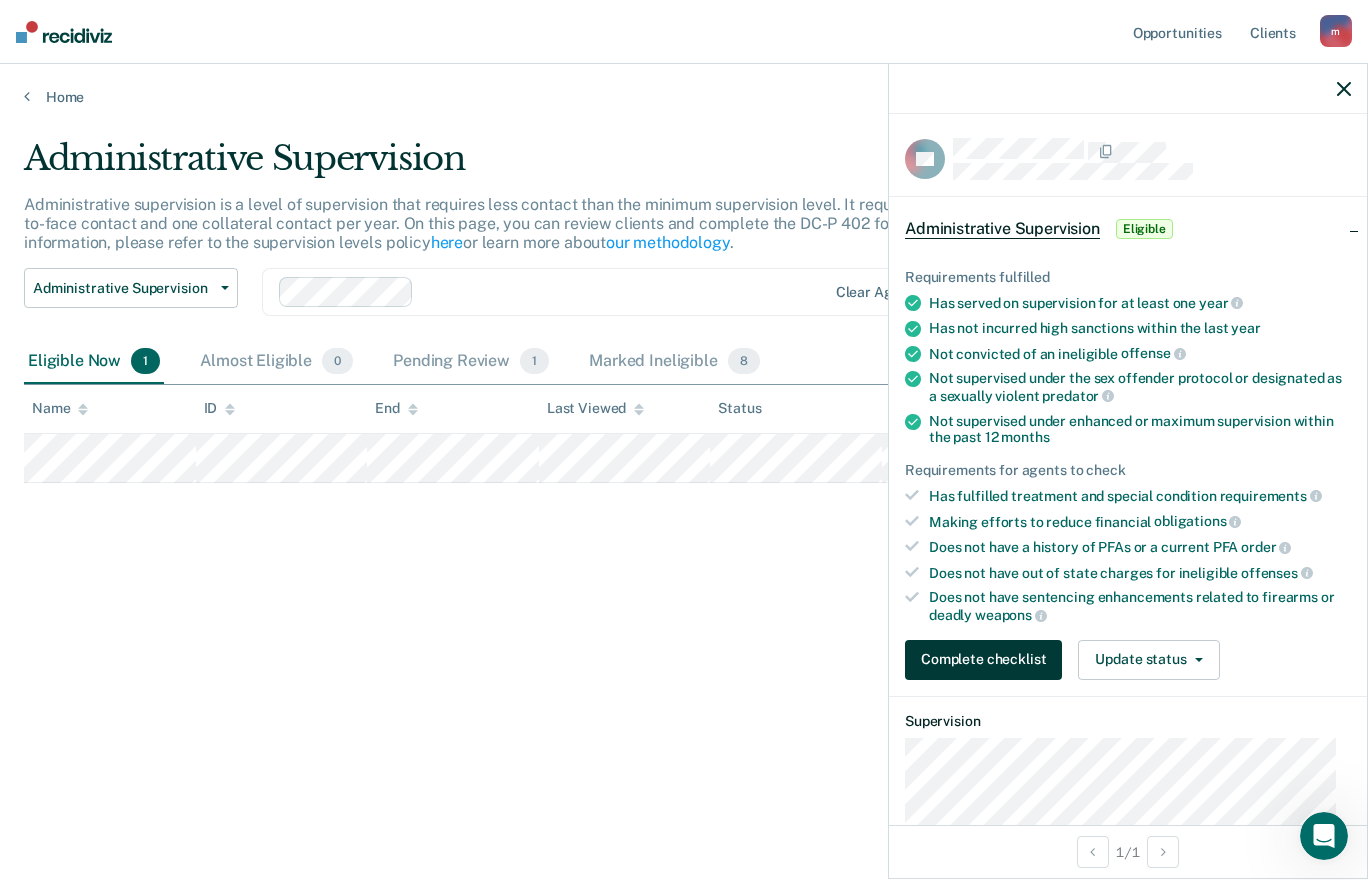 click on "Complete checklist" at bounding box center [983, 660] 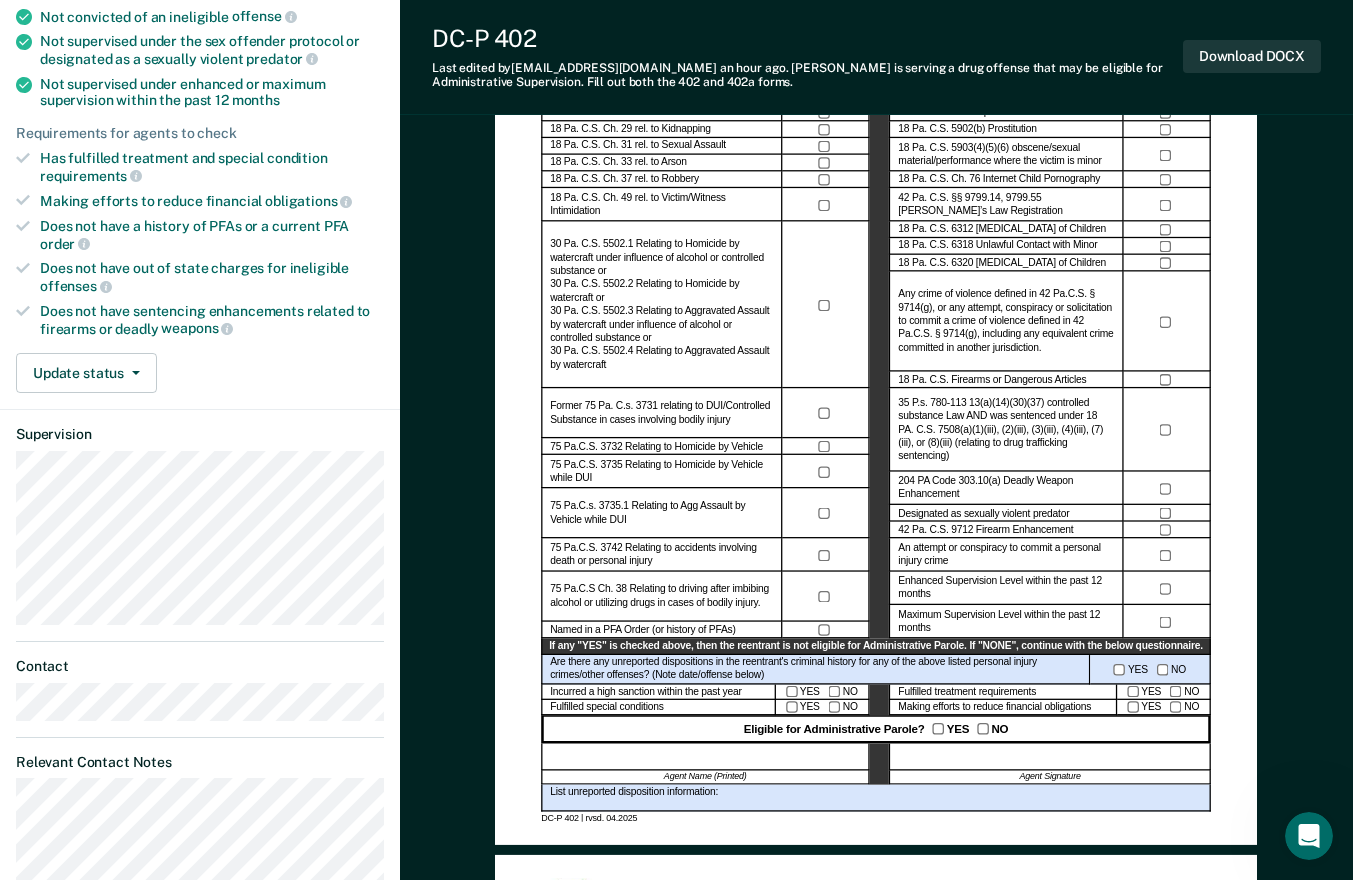 scroll, scrollTop: 324, scrollLeft: 0, axis: vertical 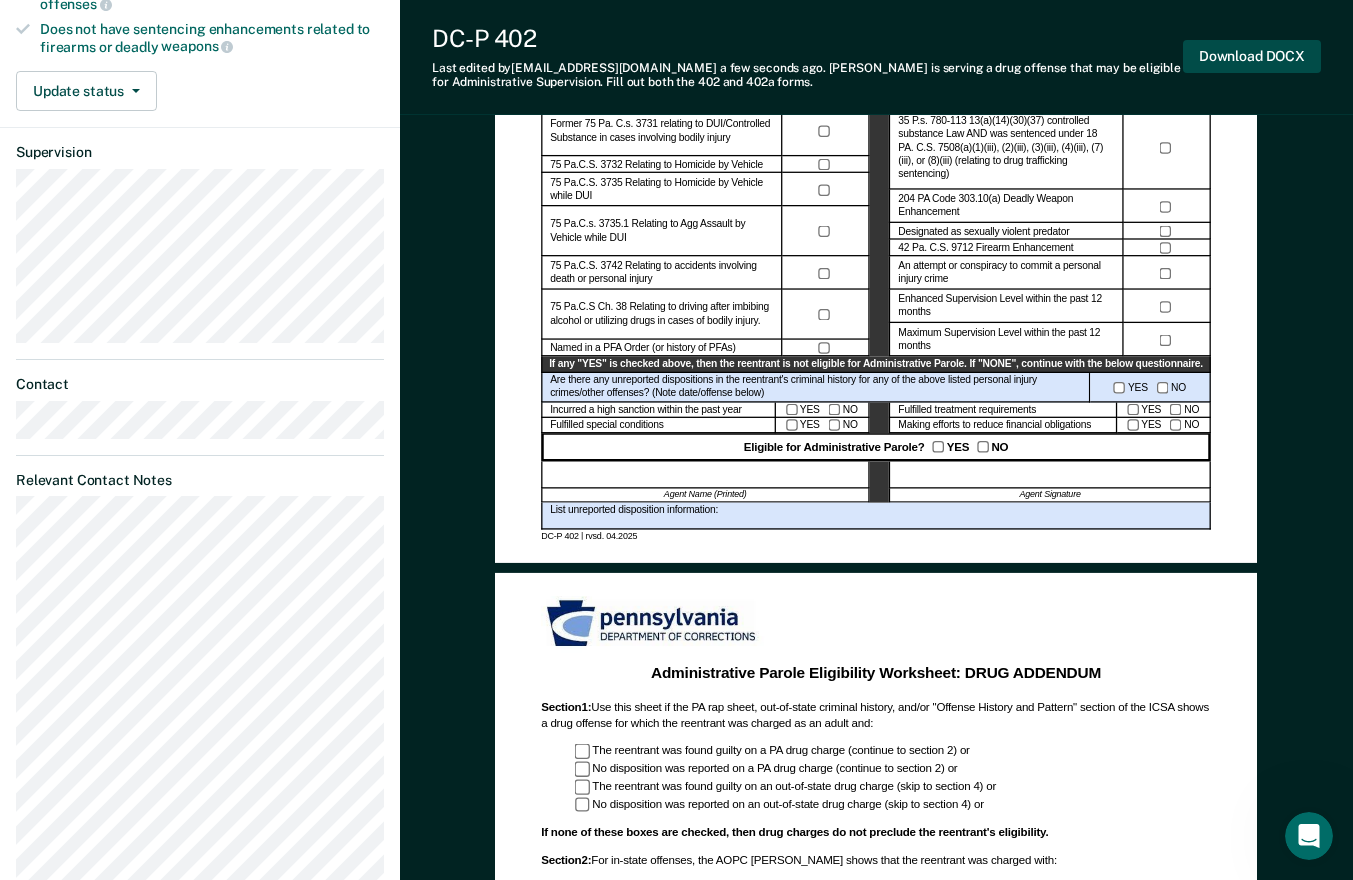 click on "Download DOCX" at bounding box center [1252, 56] 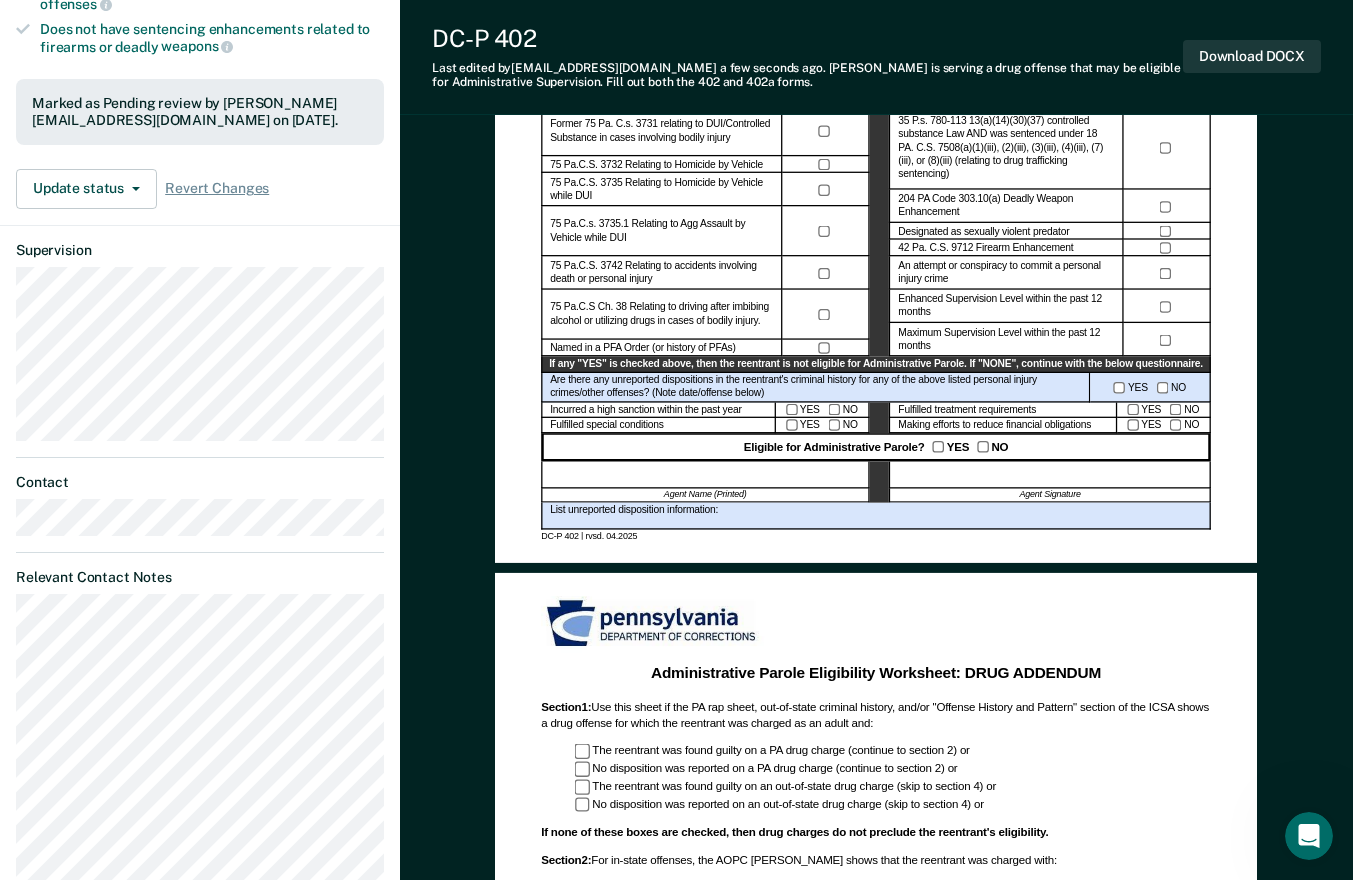 click on "Administrative Parole Eligibility Reentrant Name (Last, First) Parole No.: Date of Review: Current Grade of Supervision Instructions: Review current offenses and criminal history for crimes which would disqualify the reentrant for administrative parole. Any conviction and/or delinquent adjudication for offenses listed below will preclude assignment to Administrative Parole. Personal Injury Crimes CRIME CON./ADJUD.* 18 Pa. C.S. Ch. 25 relating to Crim. Homicide 18 Pa. C.S. Ch. 27 rel. to Assault 18 Pa. C.S. Ch. 29 rel. to Kidnapping 18 Pa. C.S. Ch. 31 rel. to Sexual Assault 18 Pa. C.S. Ch. 33 rel. to Arson 18 Pa. C.S. Ch. 37 rel. to Robbery 18 Pa. C.S. Ch. 49 rel. to Victim/Witness Intimidation Former 75 Pa. C.s. 3731 relating to DUI/Controlled Substance in cases involving bodily injury 75 Pa.C.S. 3732 Relating to Homicide by Vehicle 75 Pa.C.S. 3735 Relating to Homicide by Vehicle while DUI 75 Pa.C.s. 3735.1 Relating to Agg Assault by Vehicle while DUI Named in a PFA Order (or history of PFAs) Other CRIME YES" at bounding box center (876, 632) 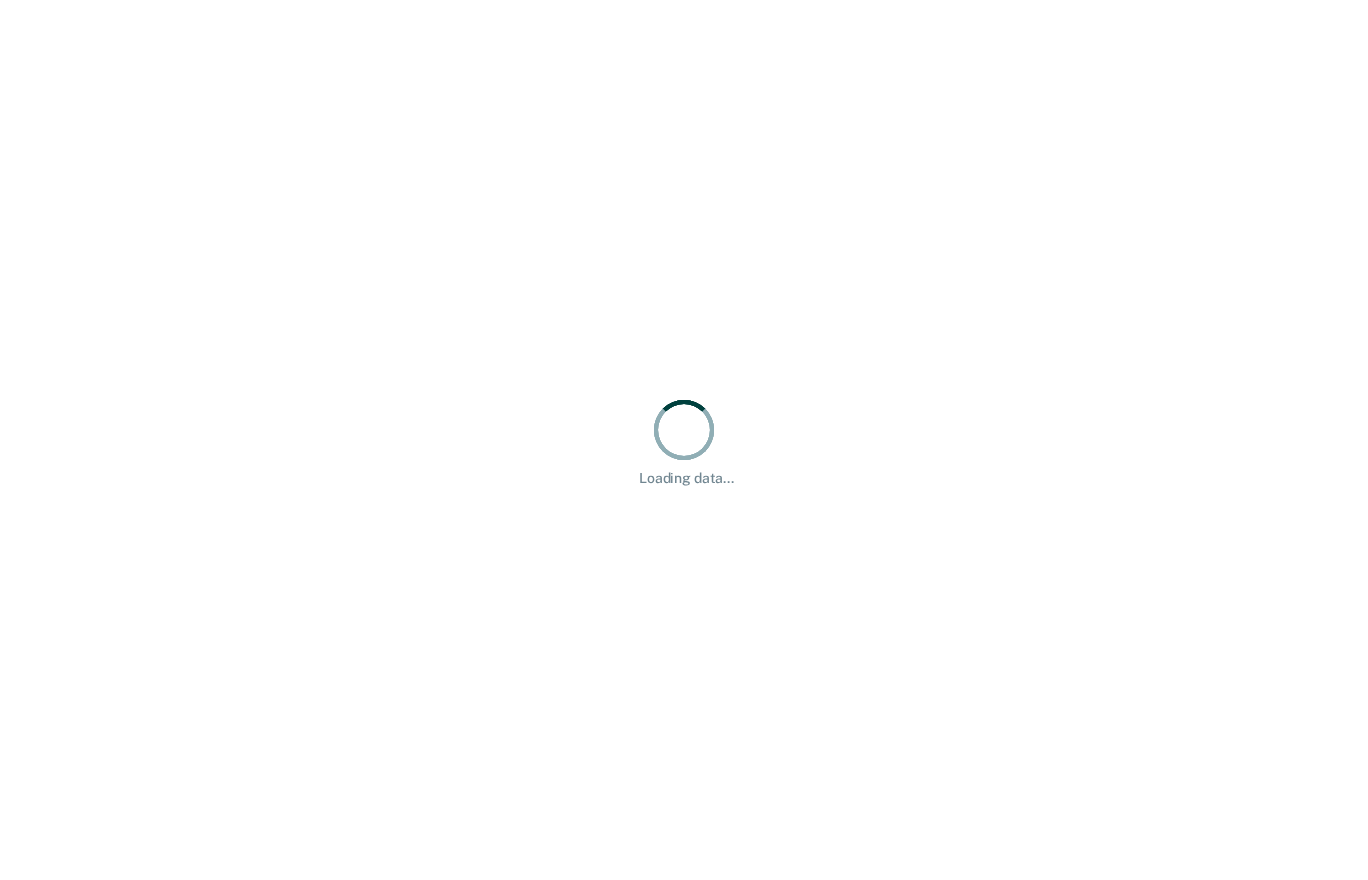 scroll, scrollTop: 0, scrollLeft: 0, axis: both 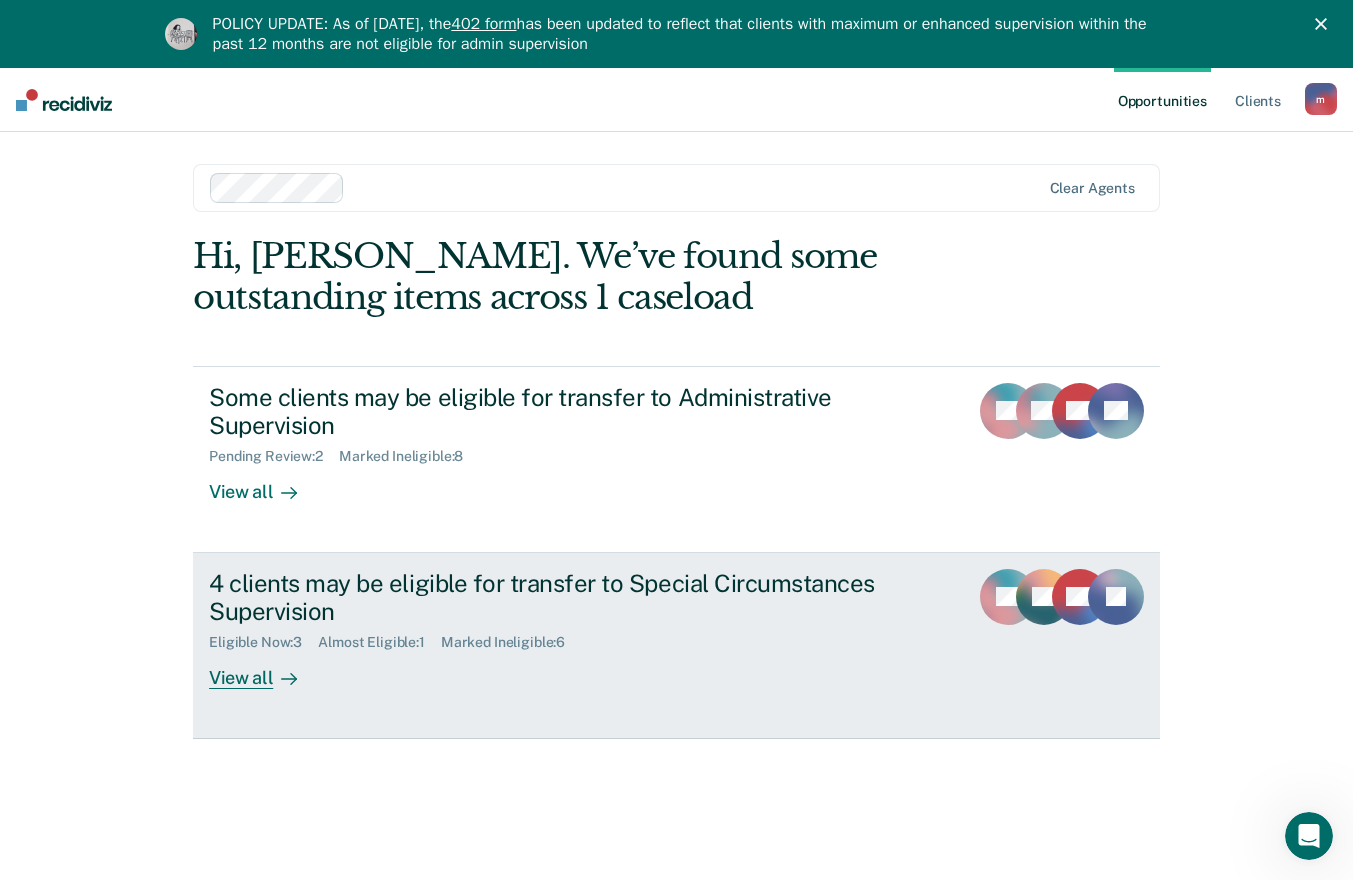 click on "4 clients may be eligible for transfer to Special Circumstances Supervision" at bounding box center (560, 598) 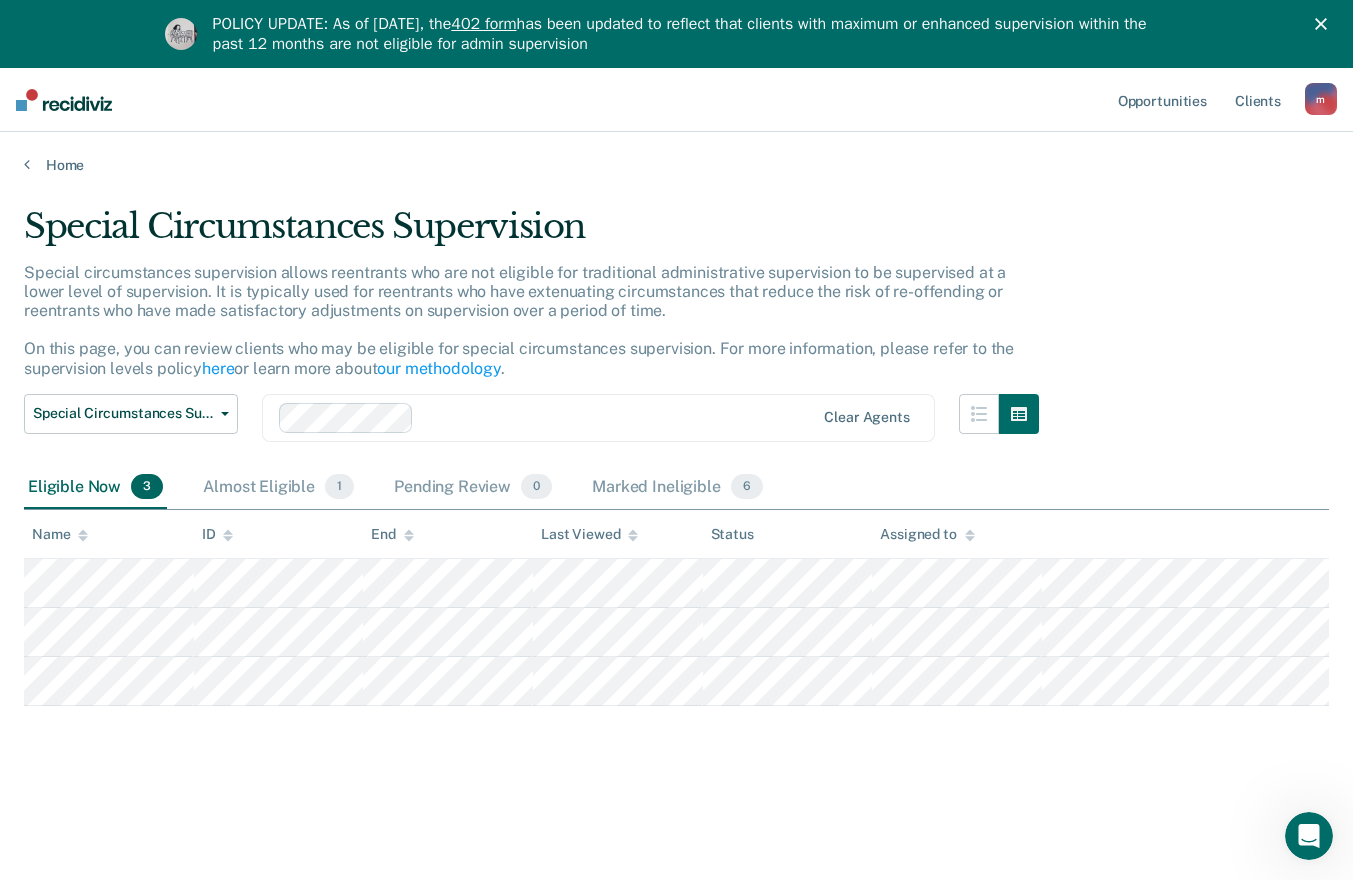 click on "POLICY UPDATE: As of [DATE], the  402 form  has been updated to reflect that clients with maximum or enhanced supervision within the past 12 months are not eligible for admin supervision" at bounding box center (676, 34) 